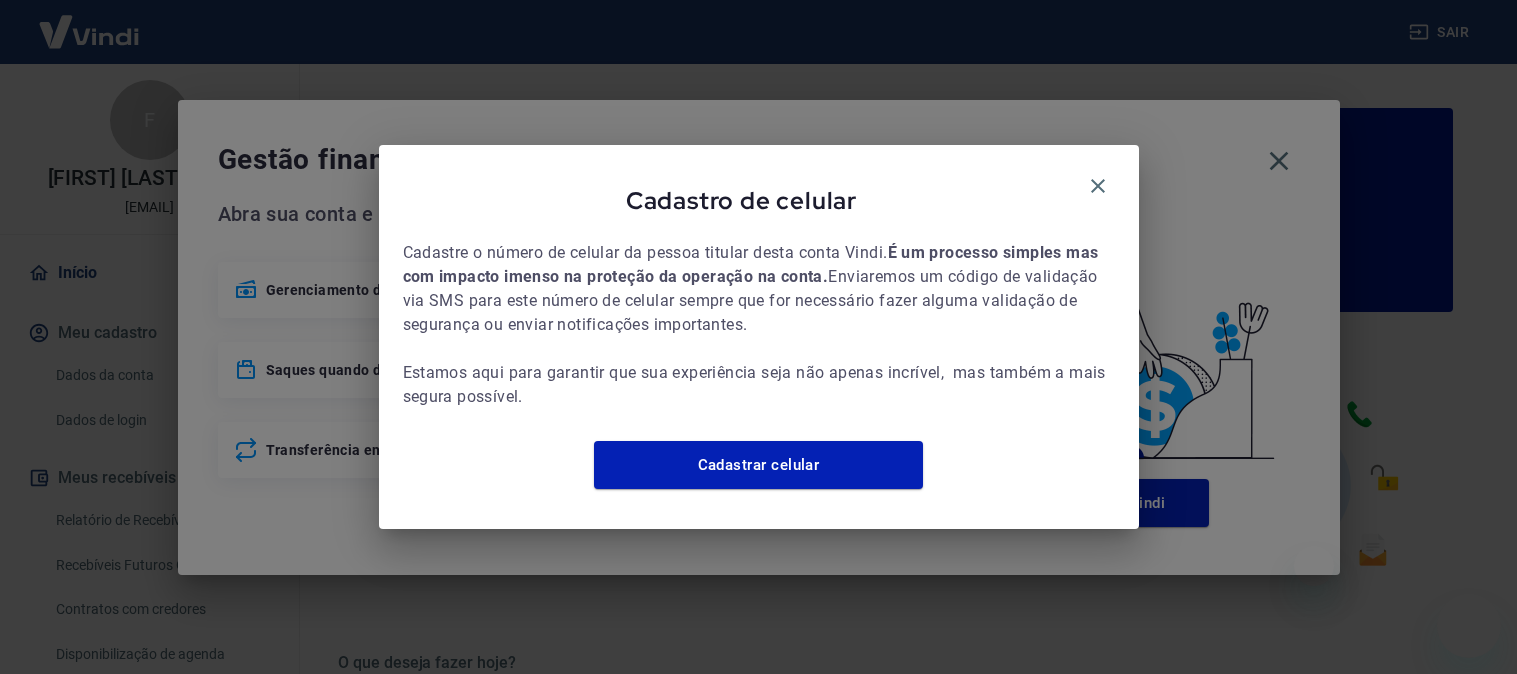 scroll, scrollTop: 0, scrollLeft: 0, axis: both 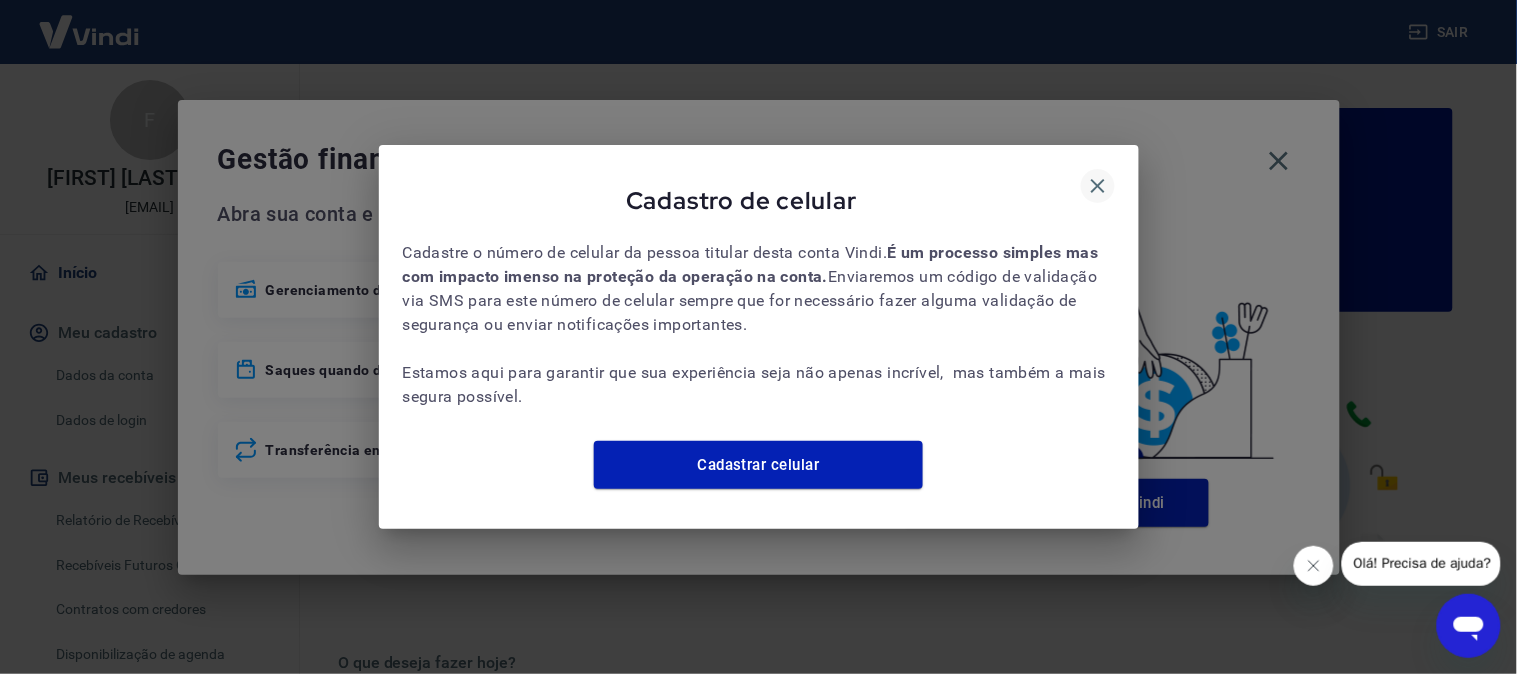 click 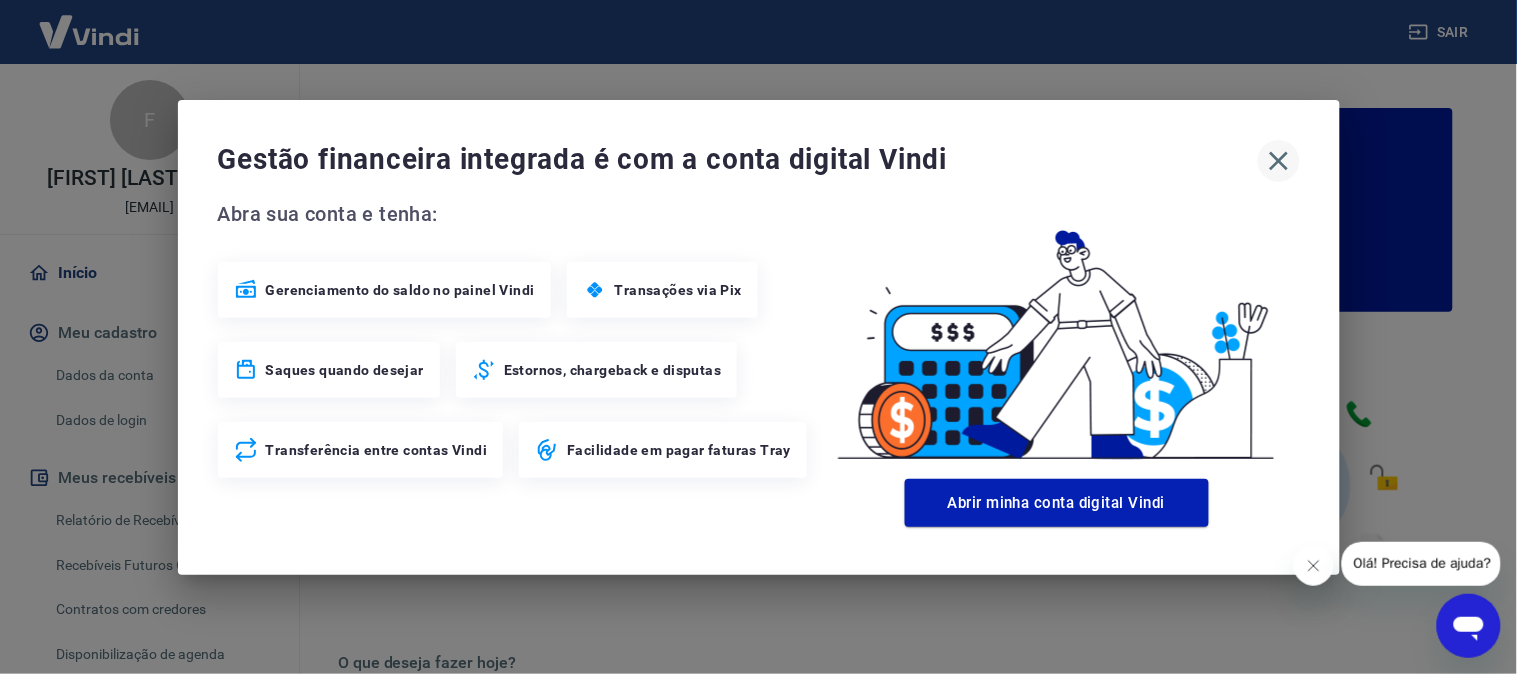 click 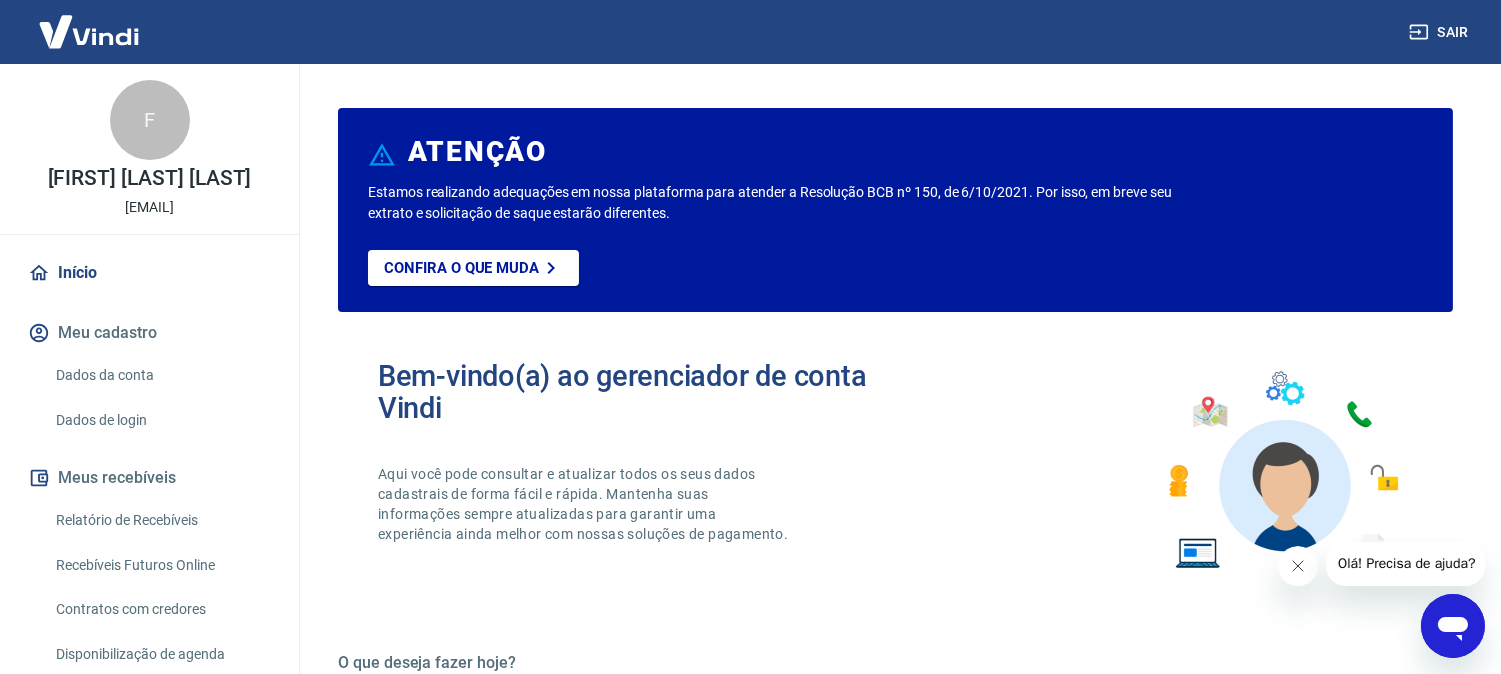 scroll, scrollTop: 118, scrollLeft: 0, axis: vertical 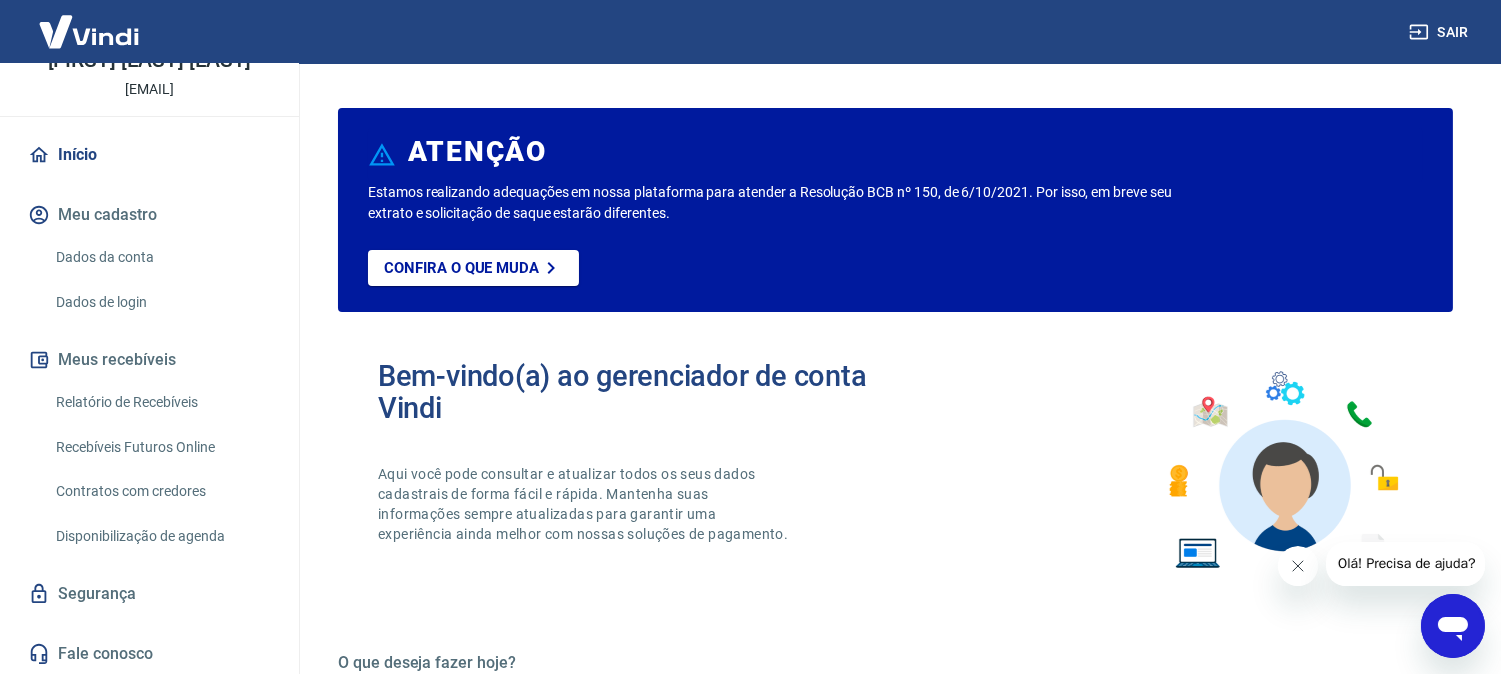 click on "Sair" at bounding box center [750, 32] 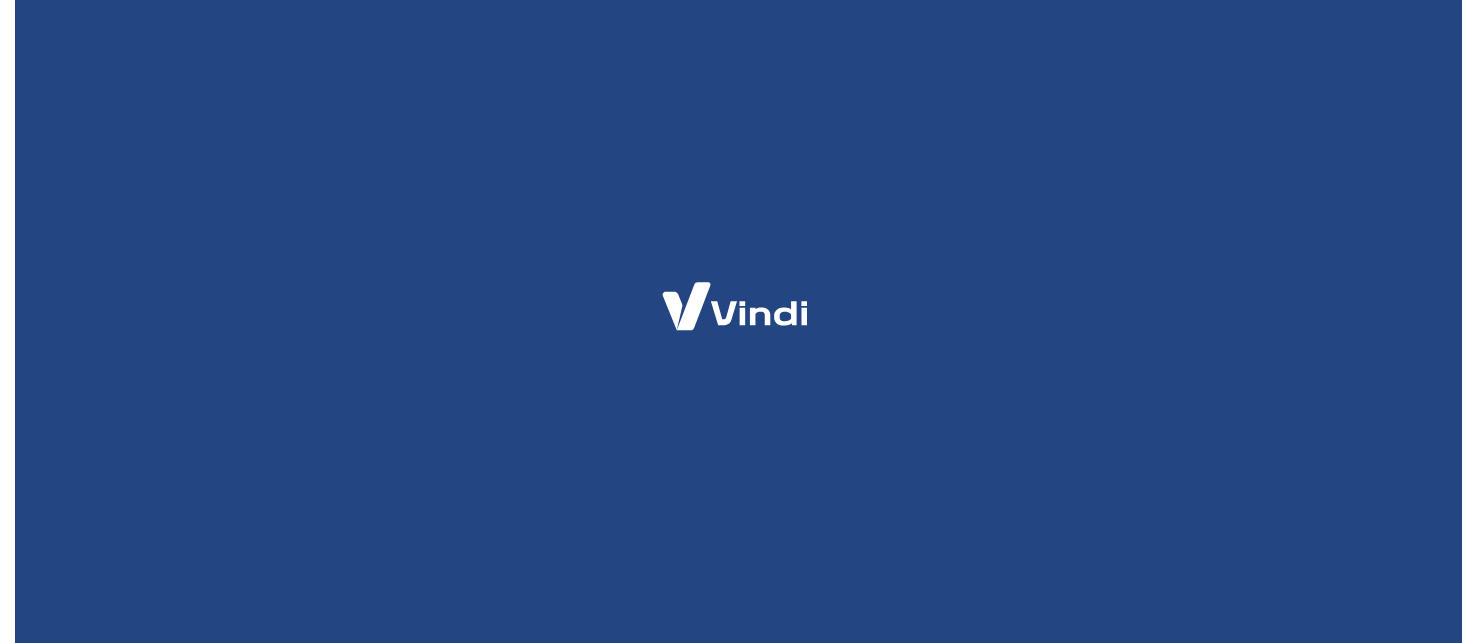 scroll, scrollTop: 0, scrollLeft: 0, axis: both 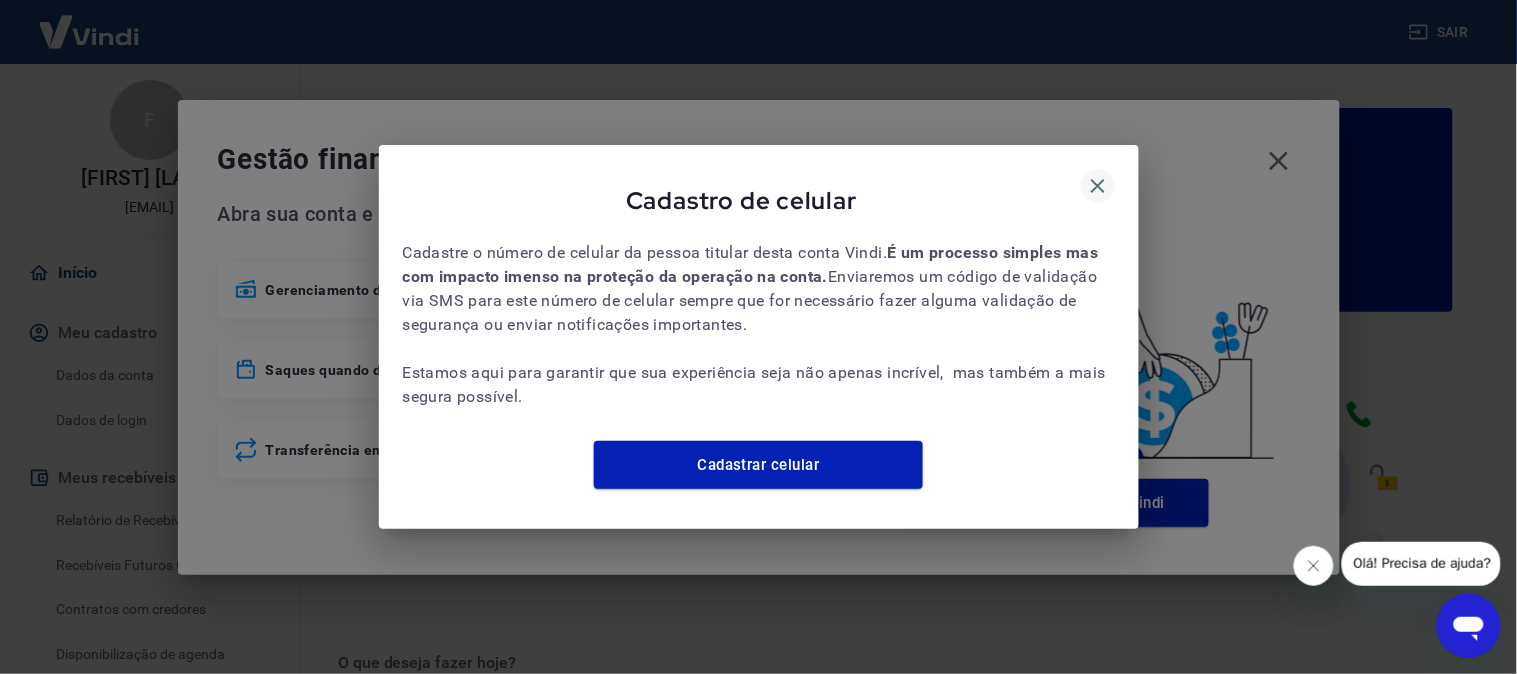 click 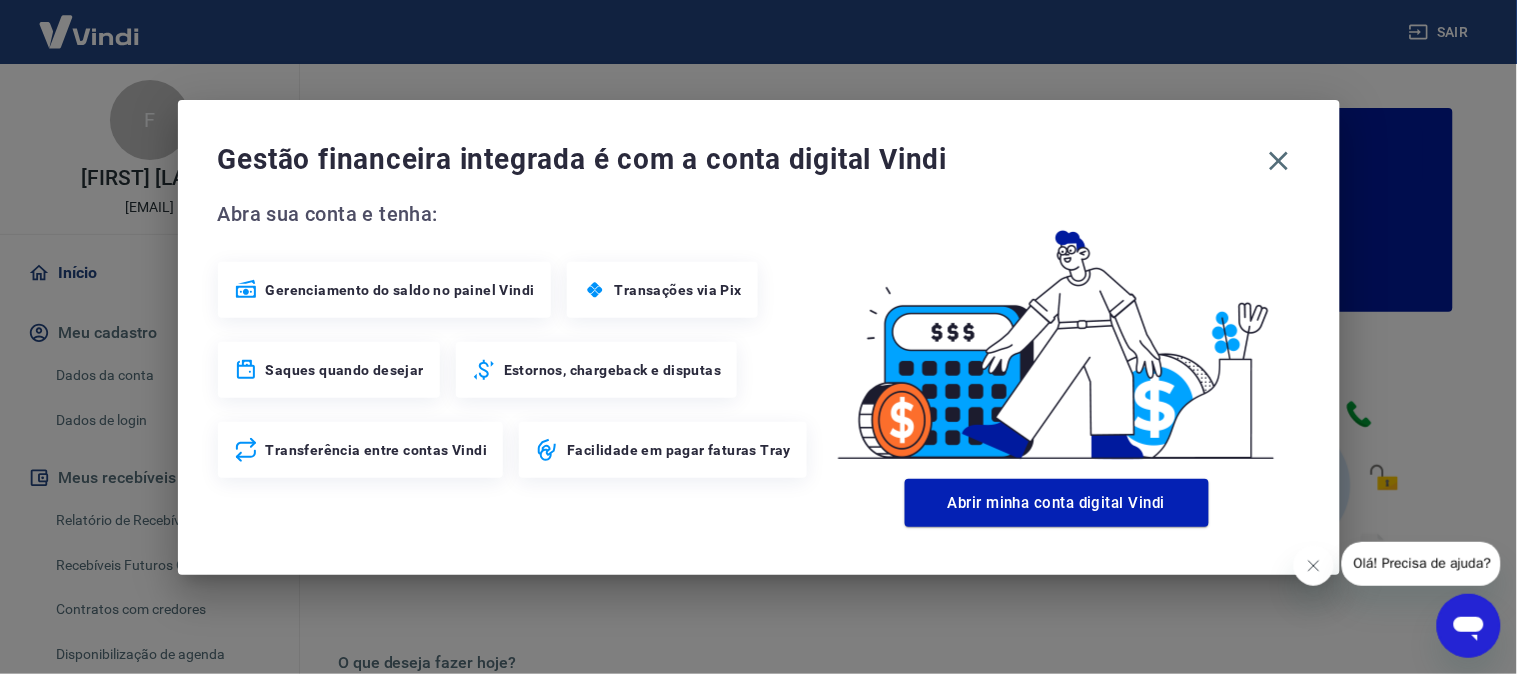 click on "Gestão financeira integrada é com a conta digital Vindi Abra sua conta e tenha: Gerenciamento do saldo no painel Vindi Transações via Pix Saques quando desejar Estornos, chargeback e disputas Transferência entre contas Vindi Facilidade em pagar faturas Tray Abrir minha conta digital Vindi" at bounding box center [759, 337] 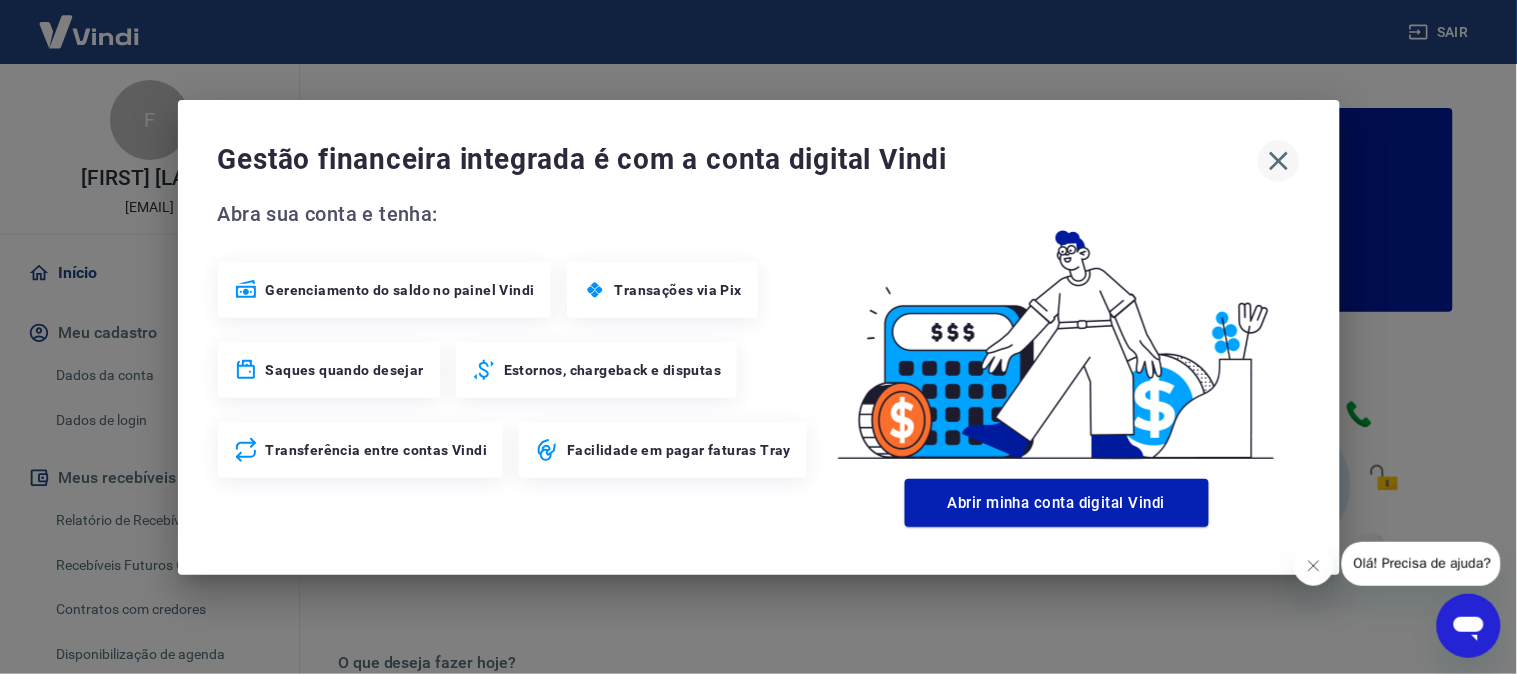 click 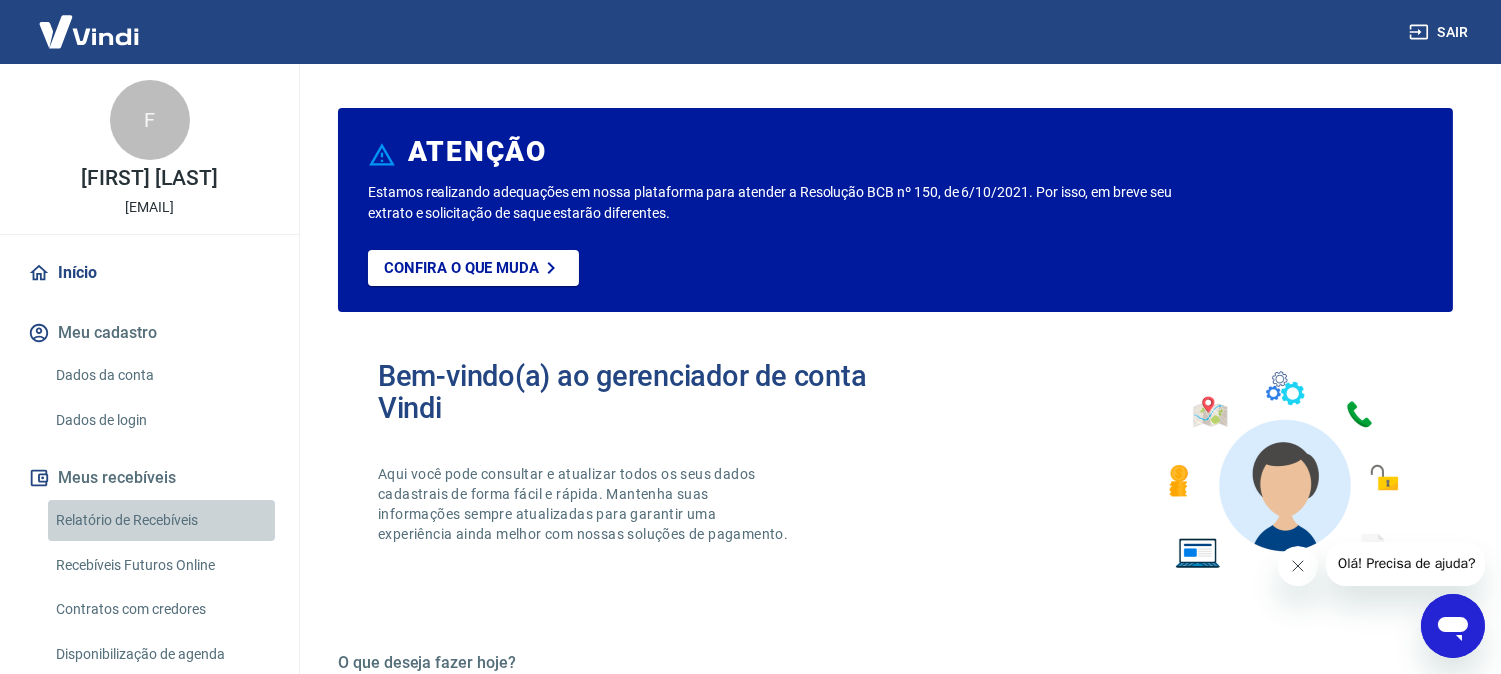 click on "Relatório de Recebíveis" at bounding box center (161, 520) 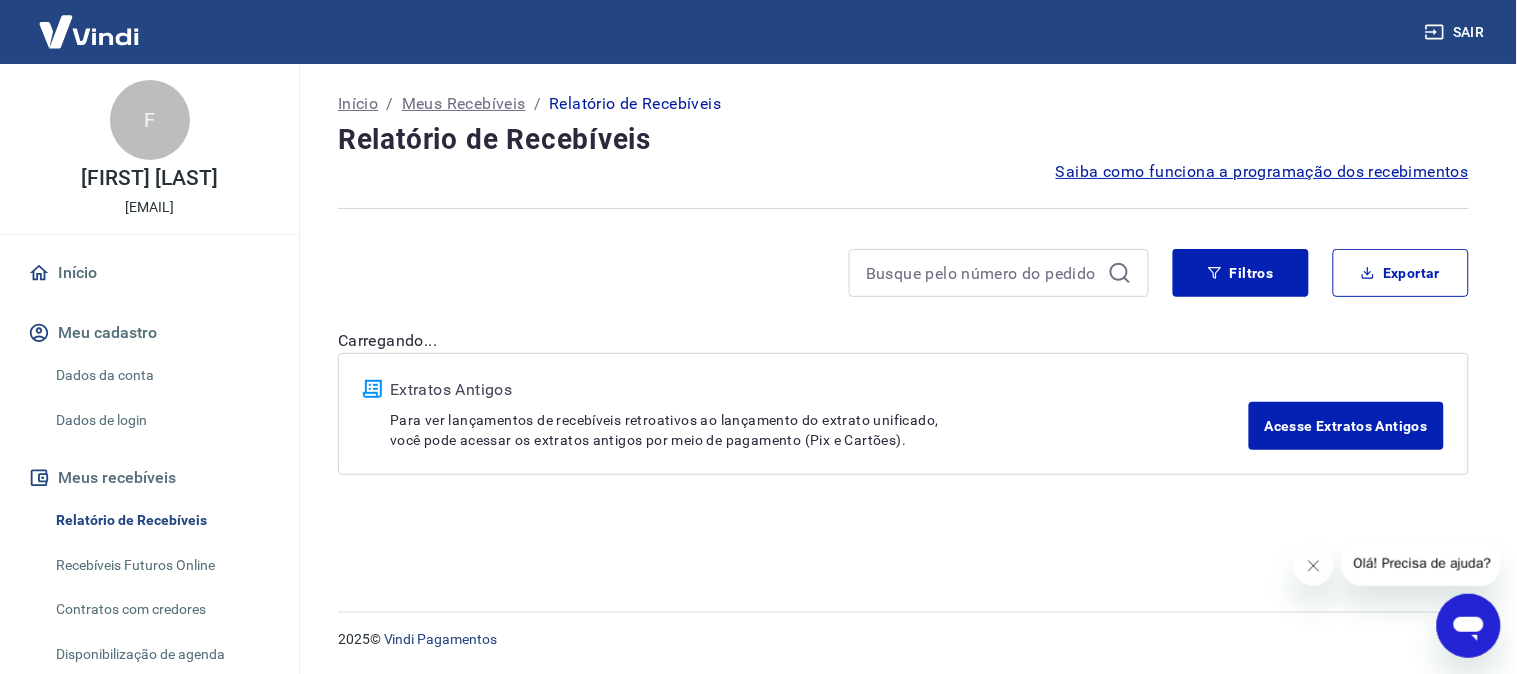 click on "Início / Meus Recebíveis / Relatório de Recebíveis" at bounding box center (903, 104) 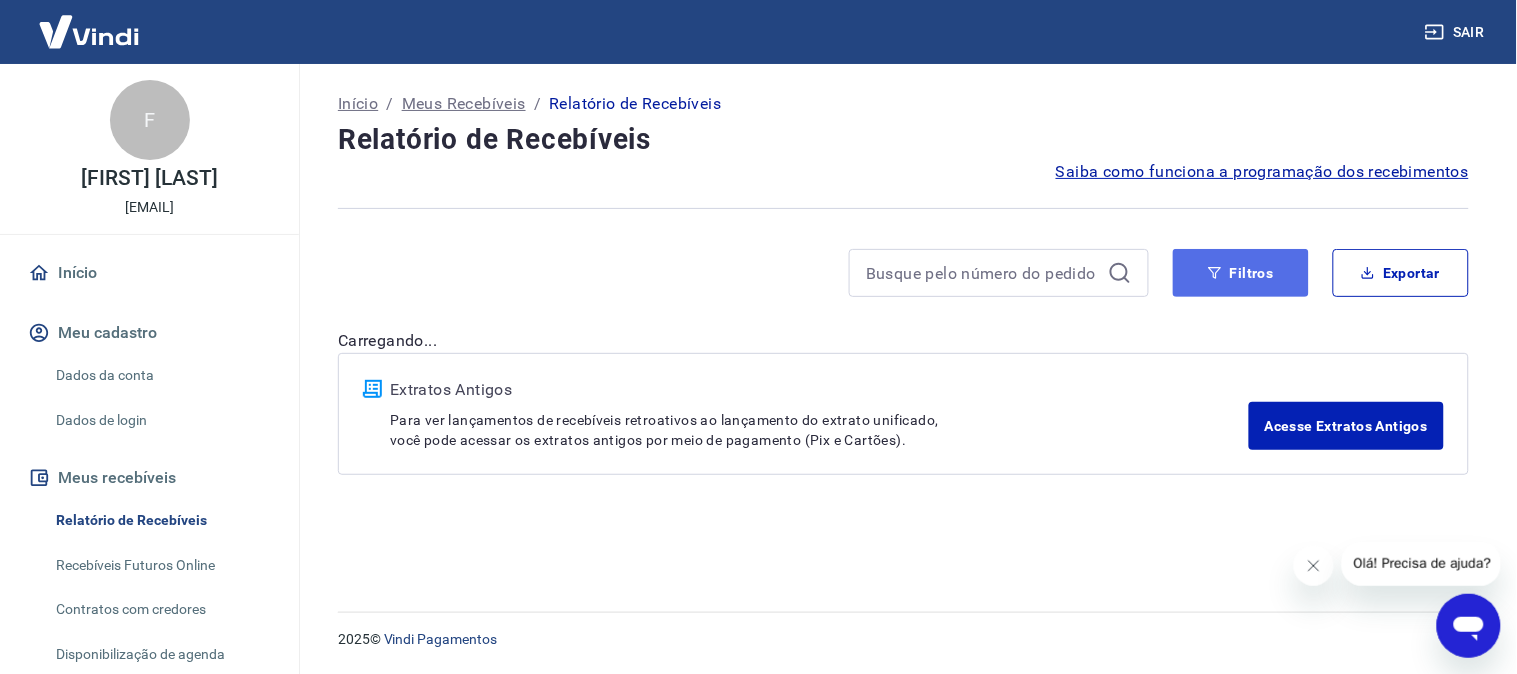 click on "Filtros" at bounding box center (1241, 273) 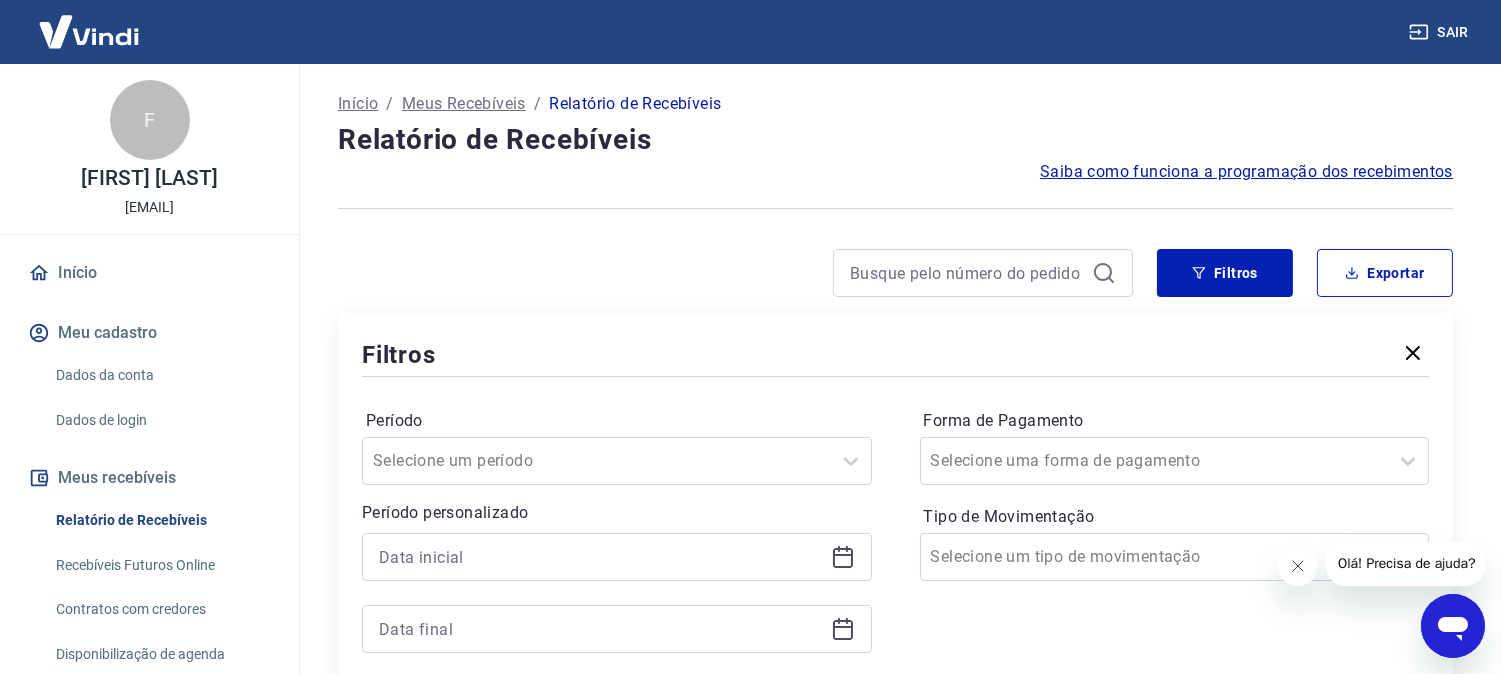 click at bounding box center [617, 557] 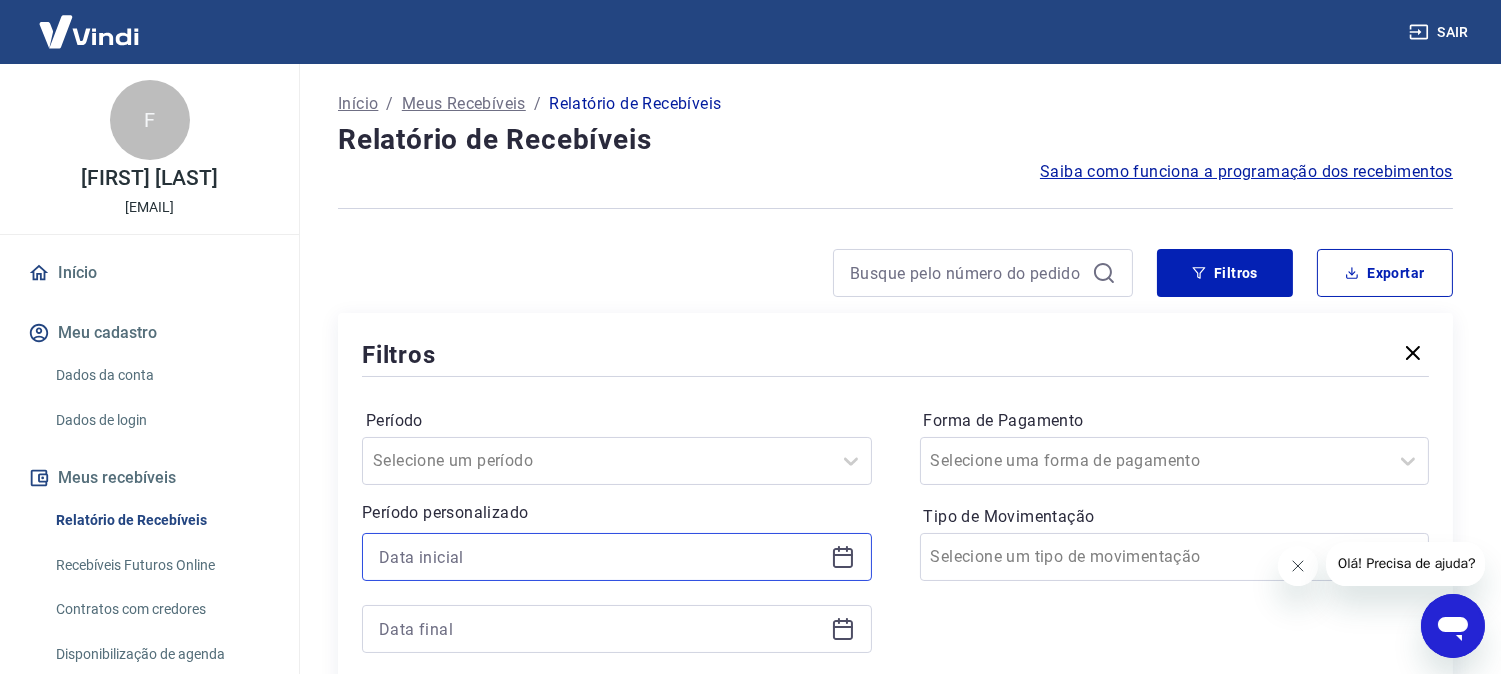 click at bounding box center (601, 557) 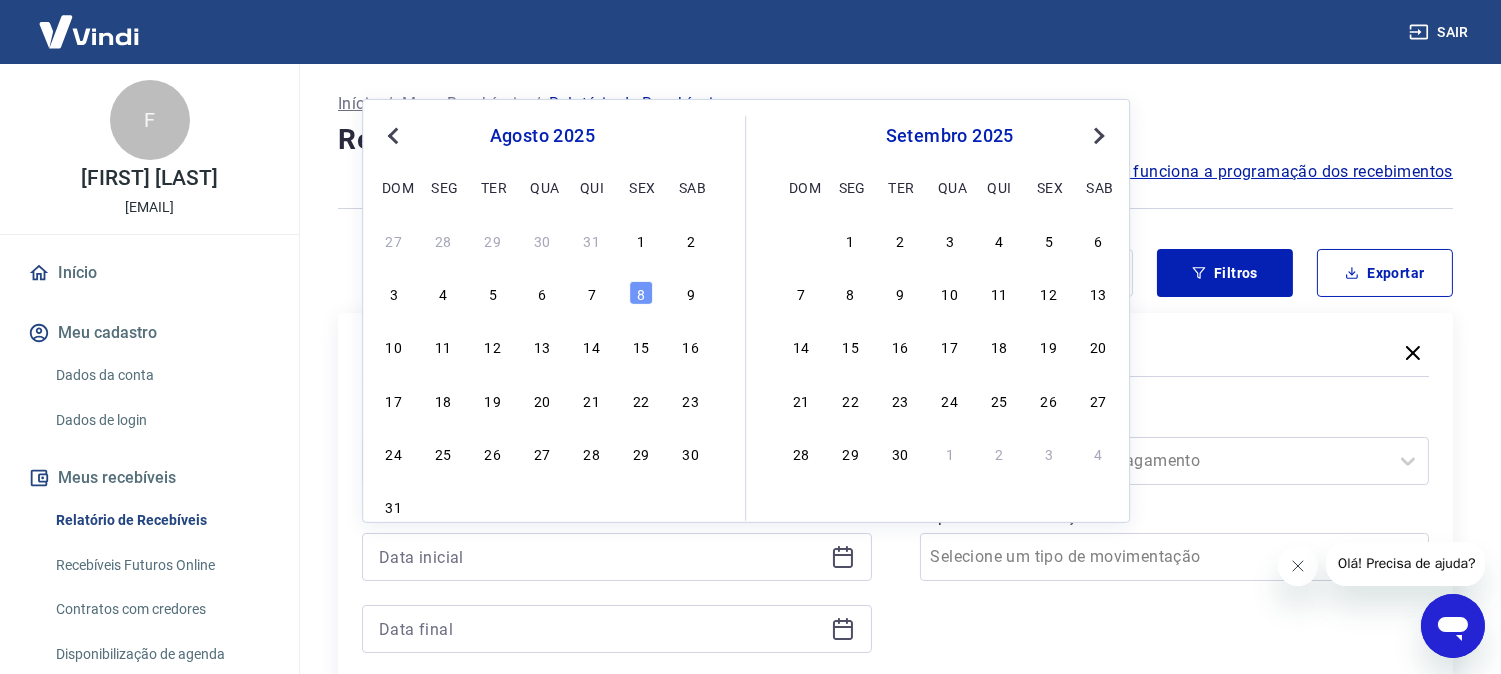 click 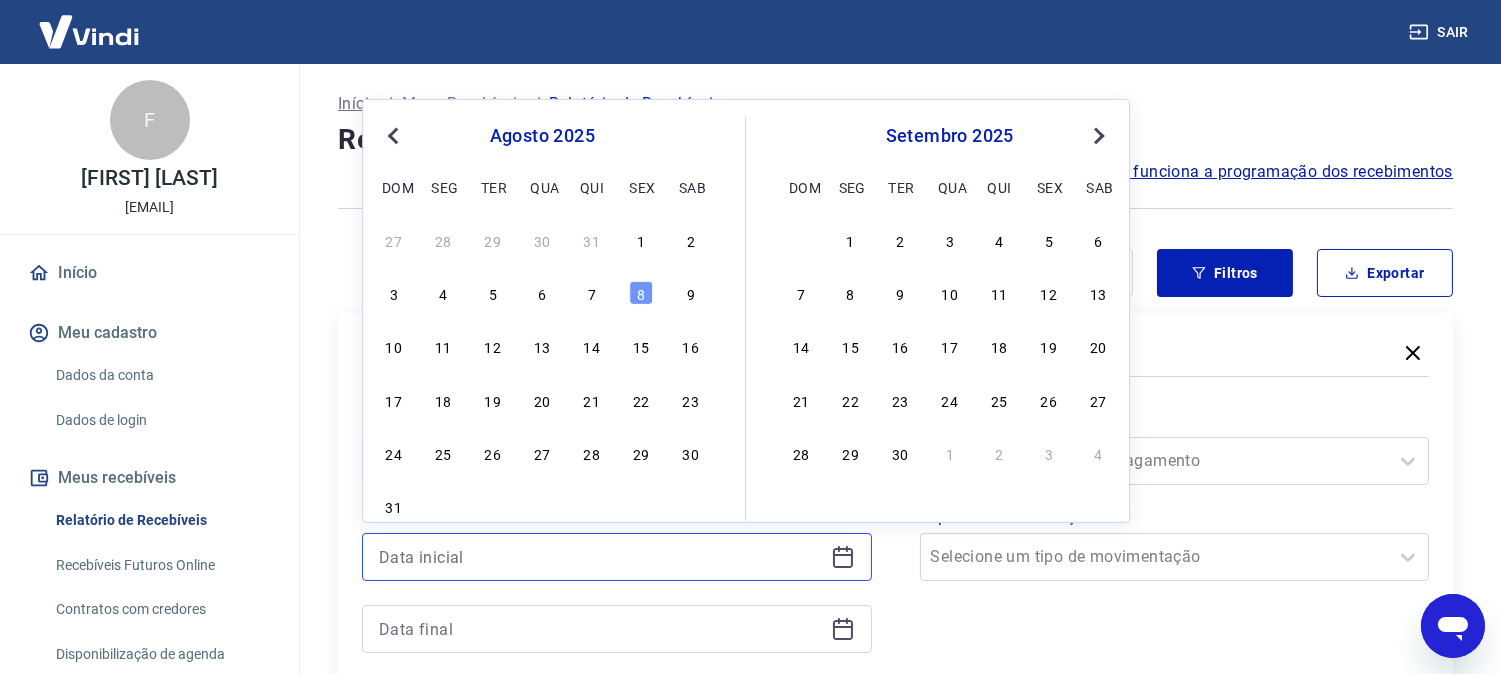 click at bounding box center (601, 557) 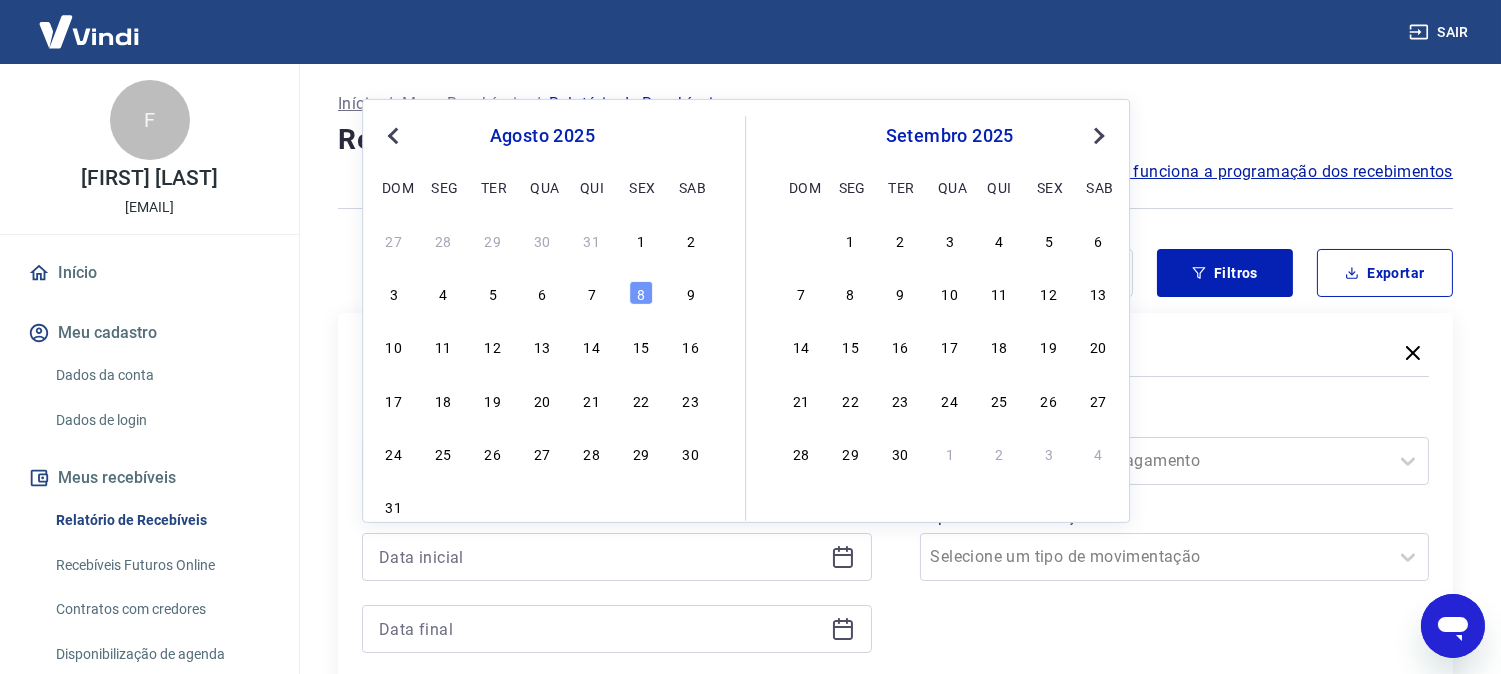 click on "Início / Meus Recebíveis / Relatório de Recebíveis" at bounding box center (895, 104) 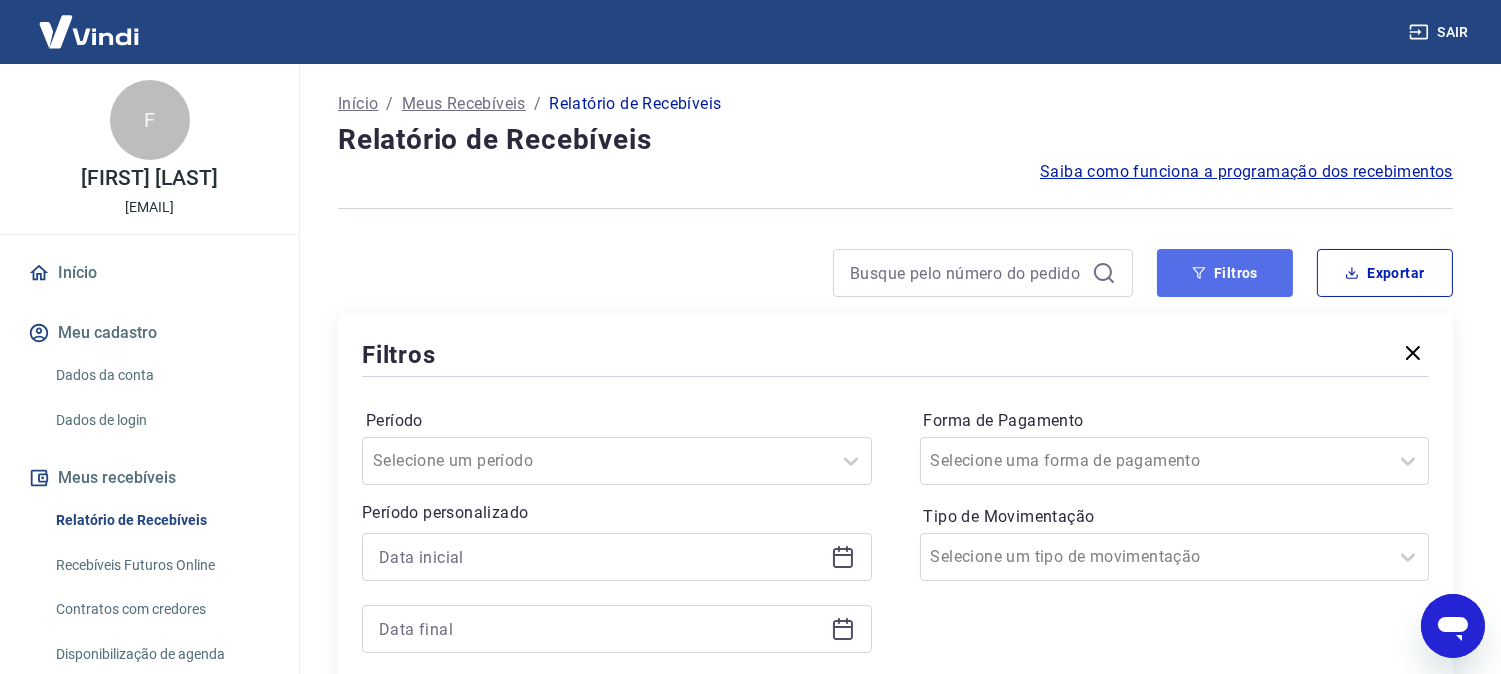 click on "Filtros" at bounding box center [1225, 273] 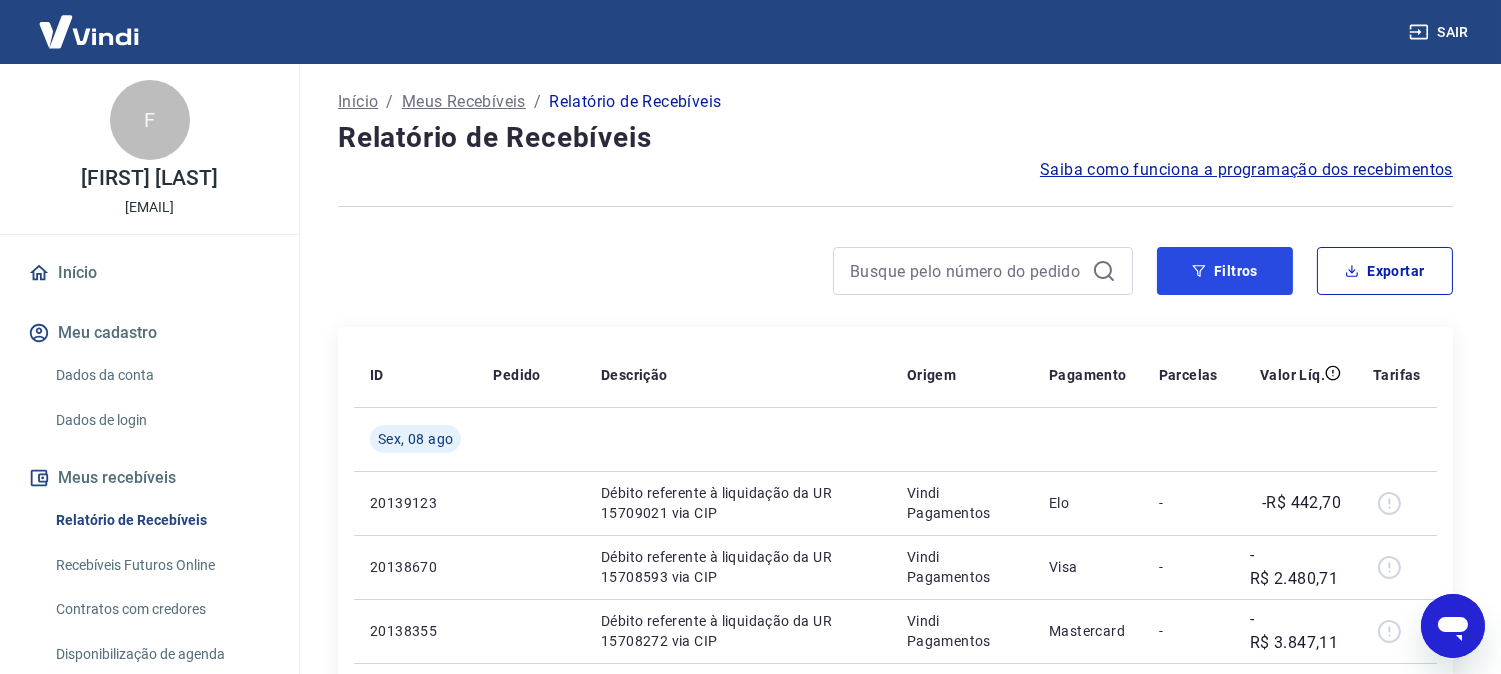 scroll, scrollTop: 0, scrollLeft: 0, axis: both 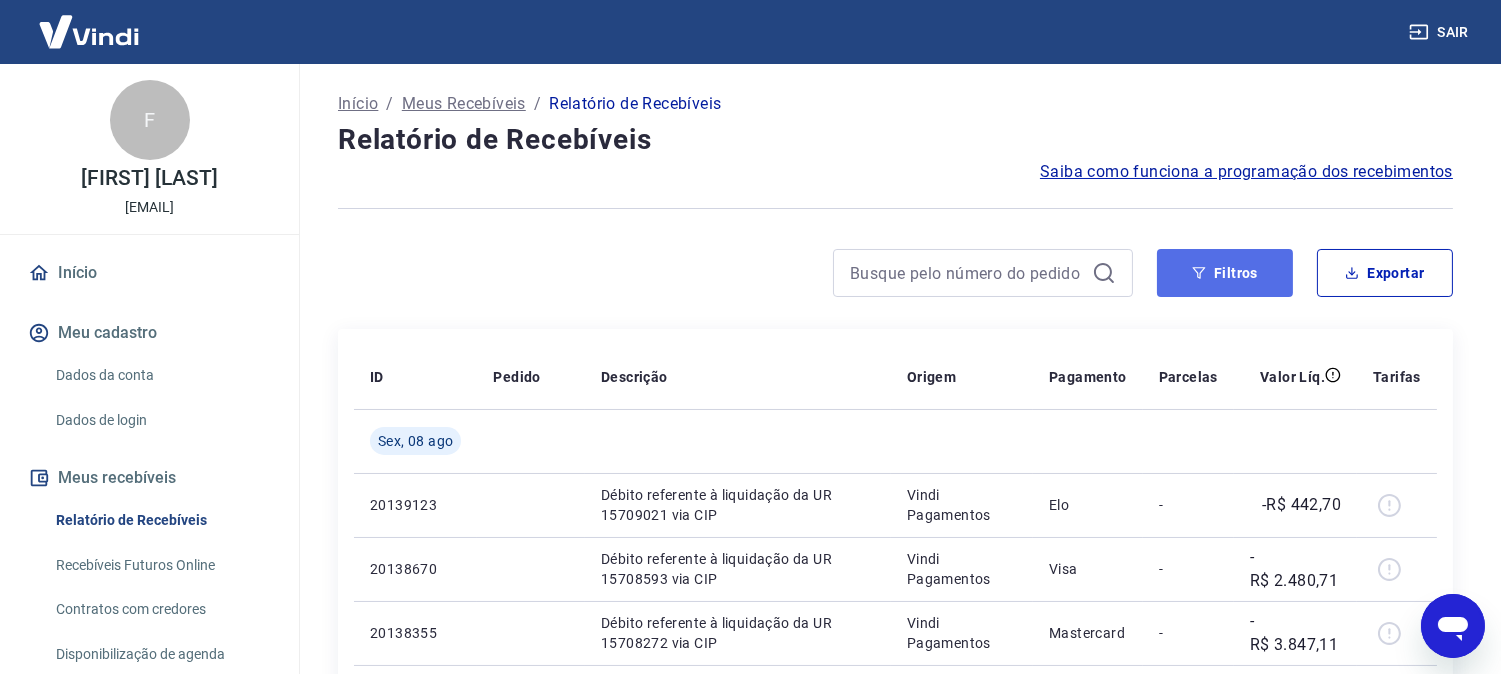 click 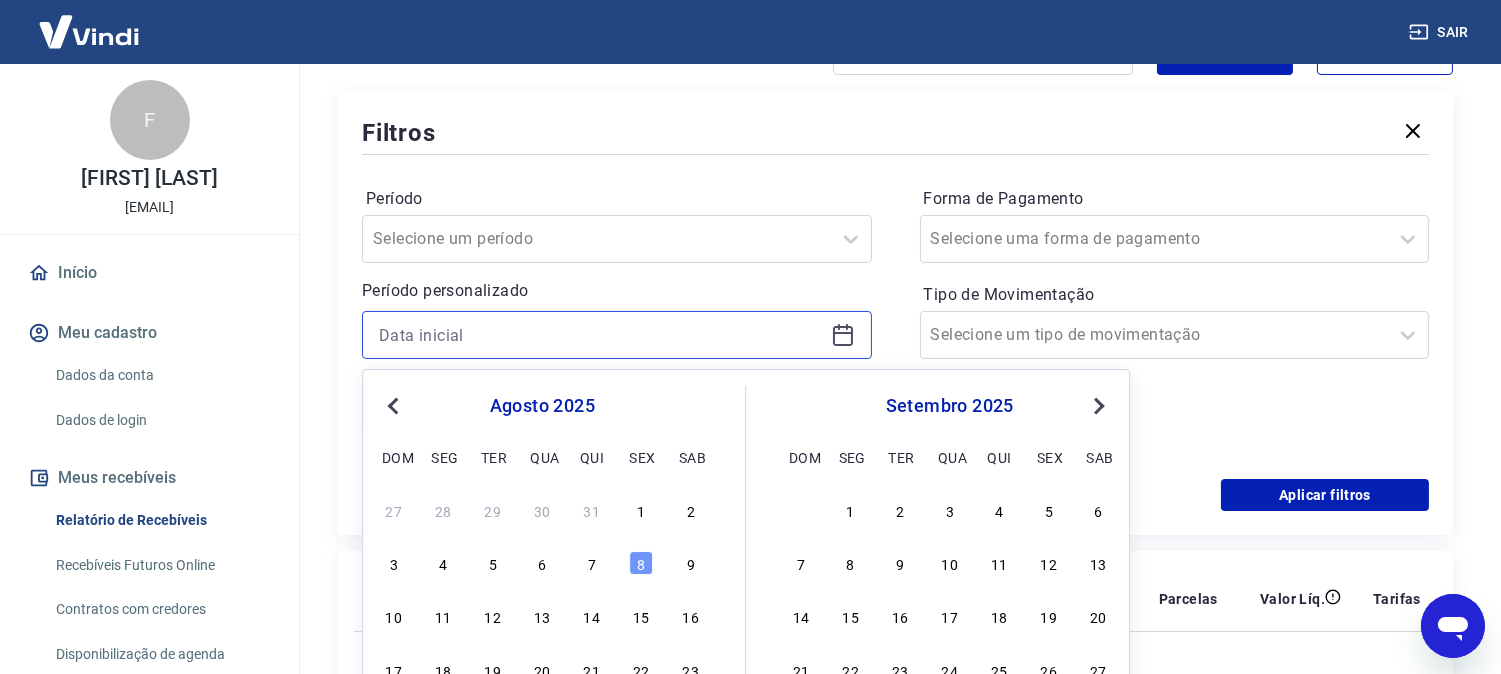 click at bounding box center [601, 335] 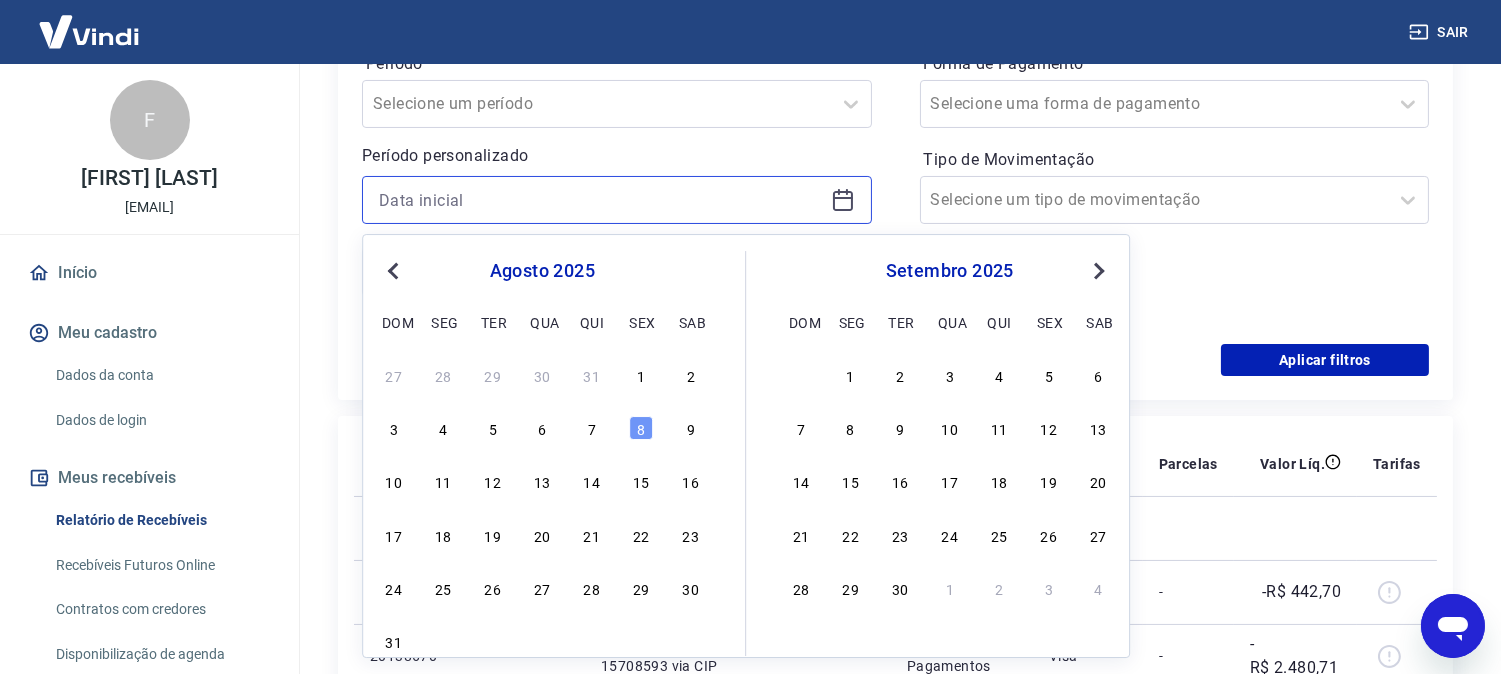 scroll, scrollTop: 444, scrollLeft: 0, axis: vertical 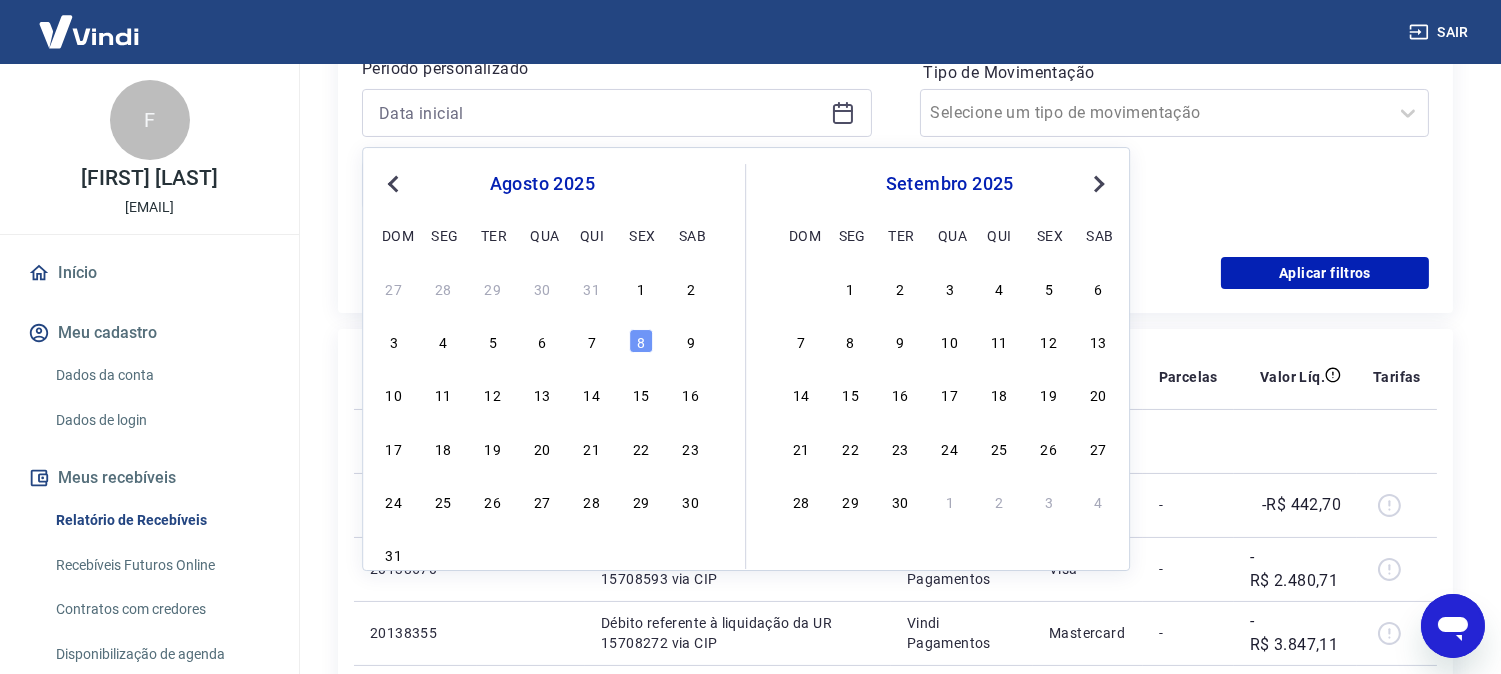 click on "Previous Month" at bounding box center [395, 183] 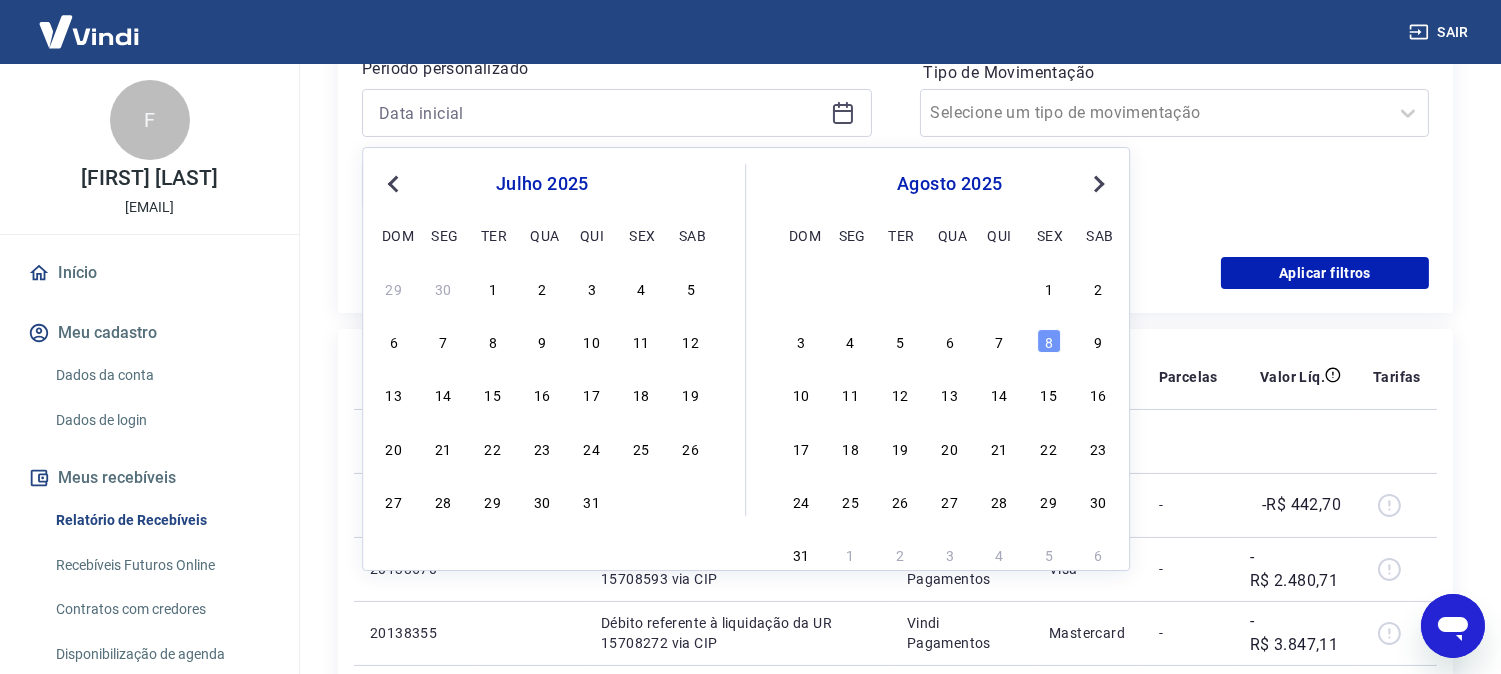 click on "Previous Month" at bounding box center [395, 183] 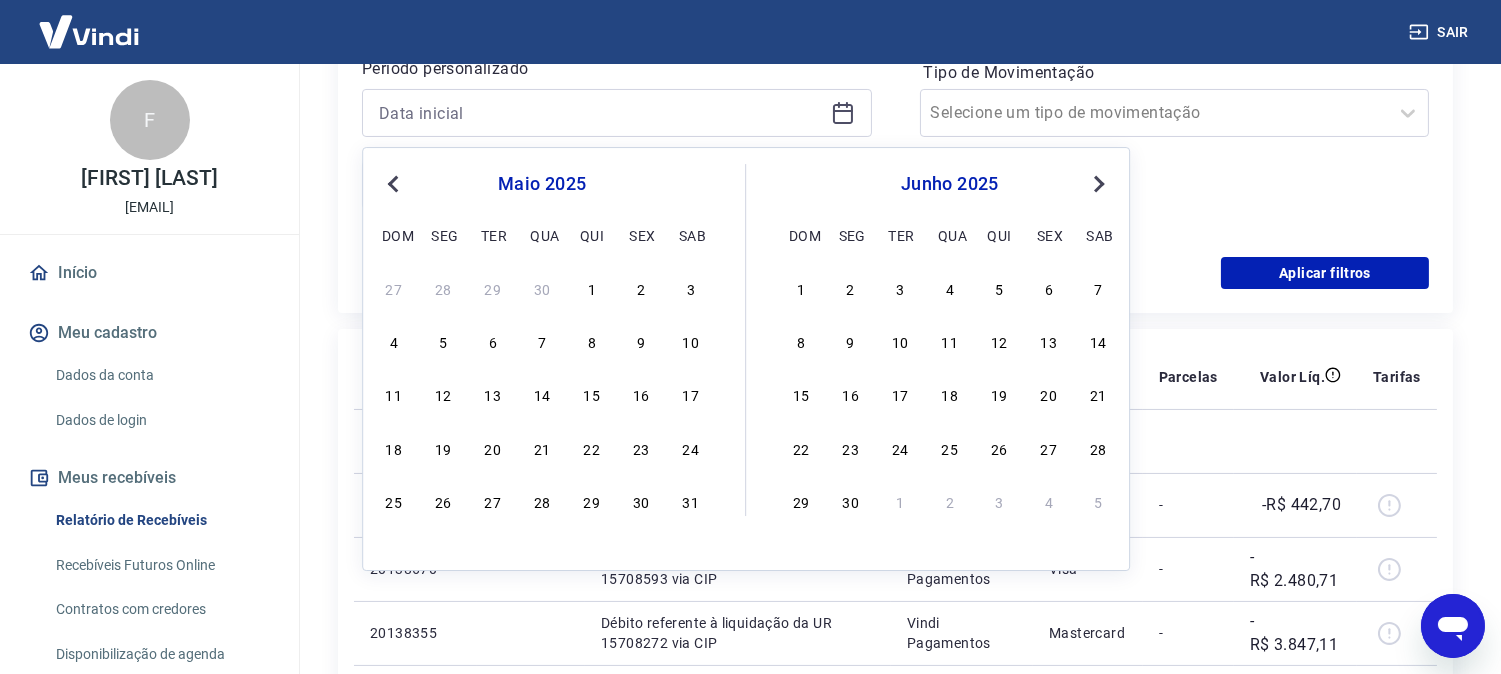 click on "Previous Month" at bounding box center [395, 183] 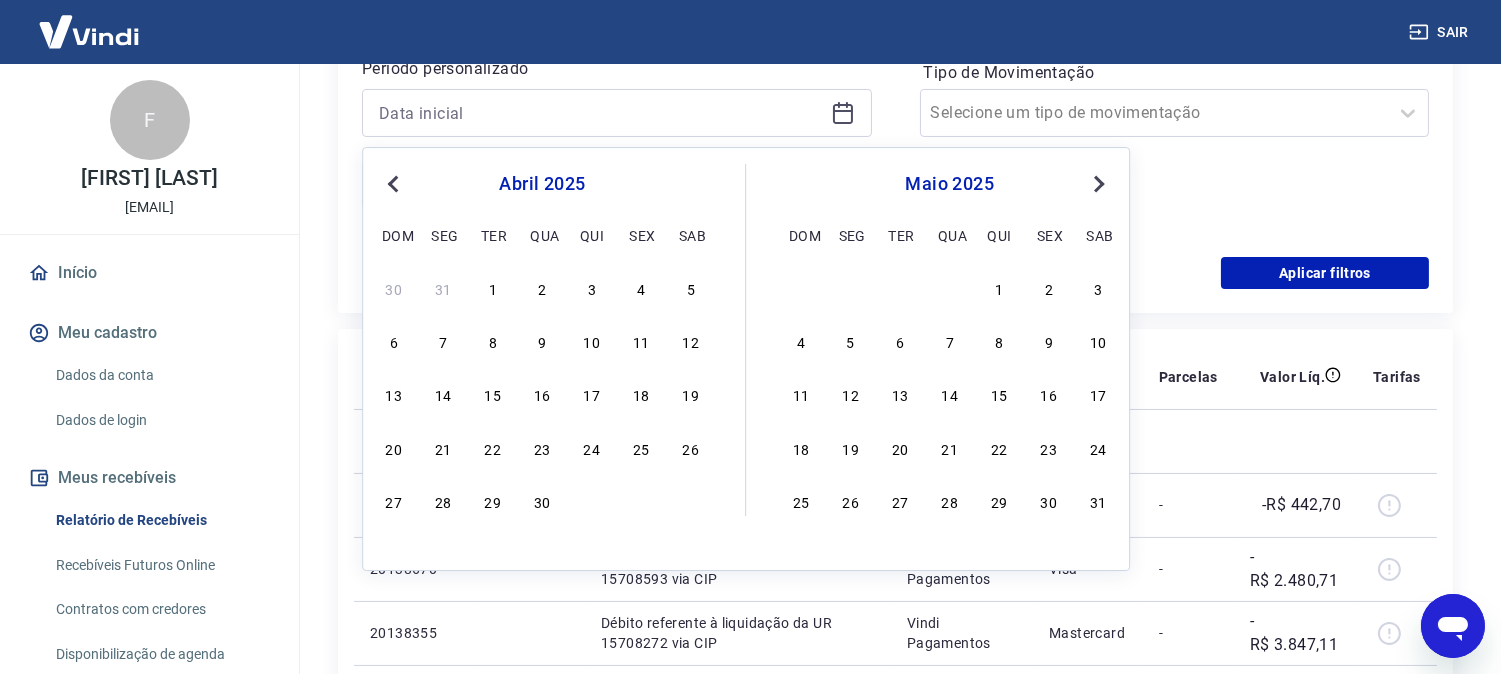 click on "Previous Month" at bounding box center [395, 183] 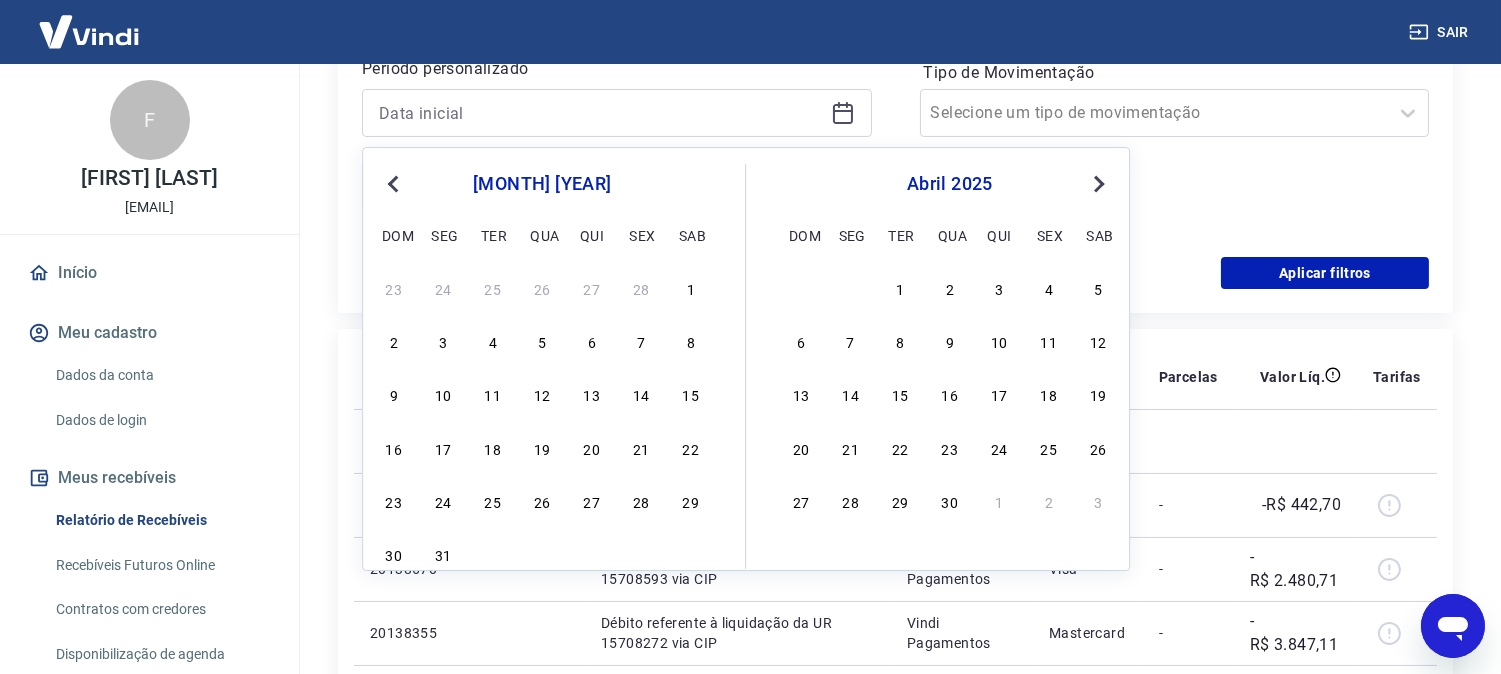 click on "Previous Month" at bounding box center [395, 183] 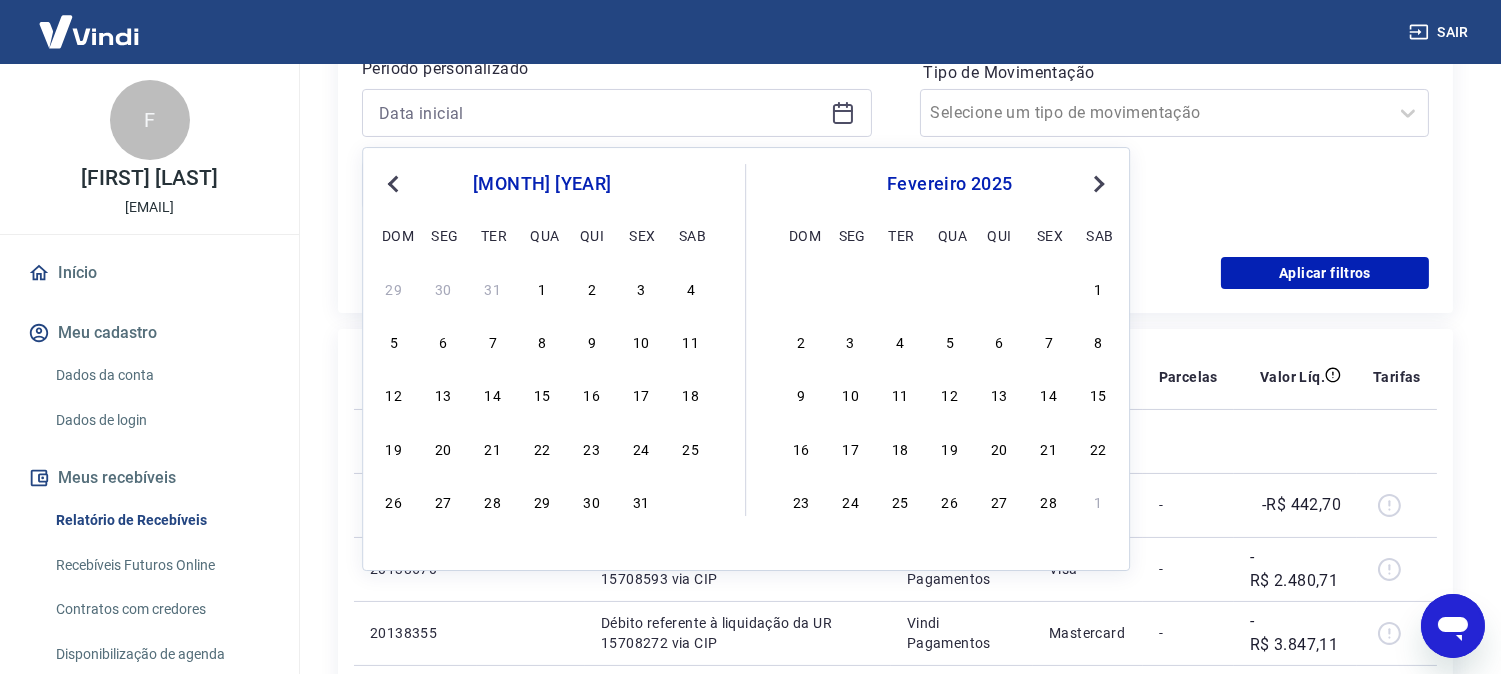 click on "Previous Month" at bounding box center [395, 183] 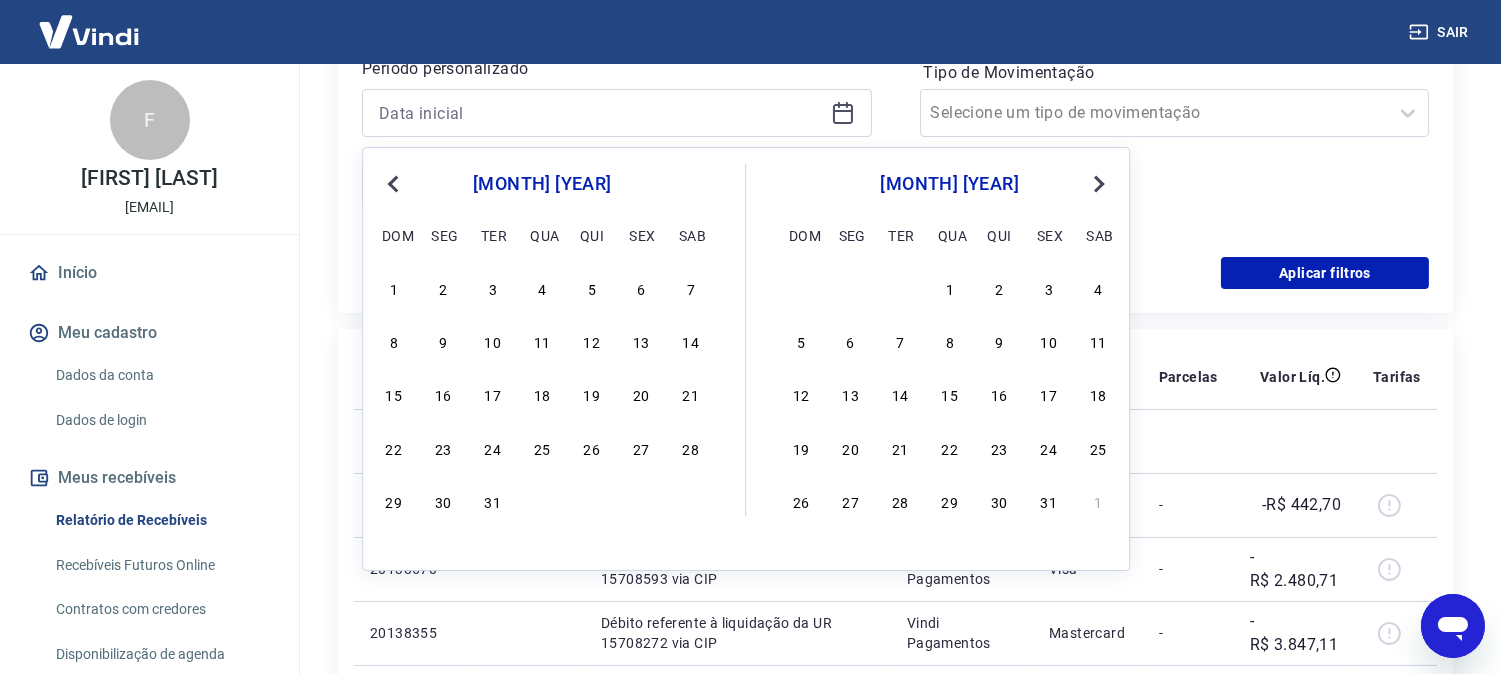 click on "Previous Month" at bounding box center [395, 183] 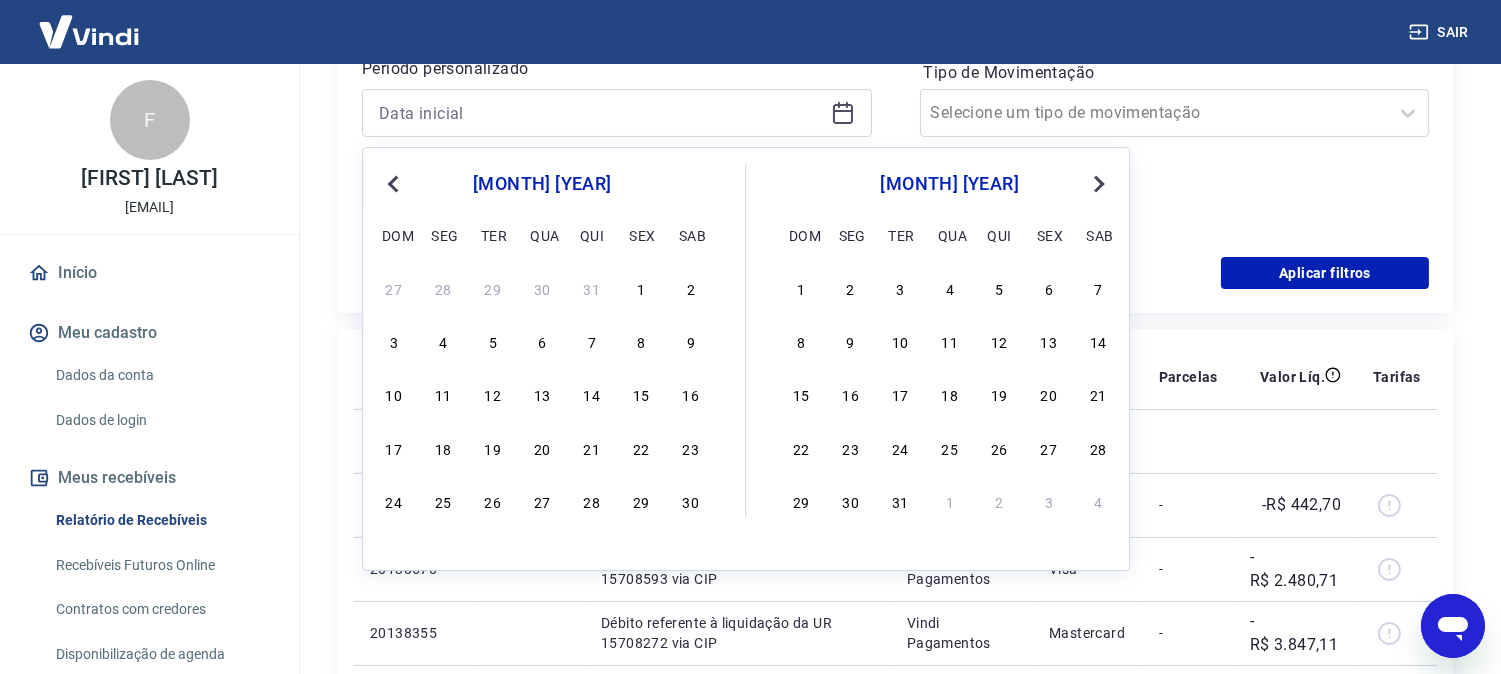 click on "Previous Month" at bounding box center [395, 183] 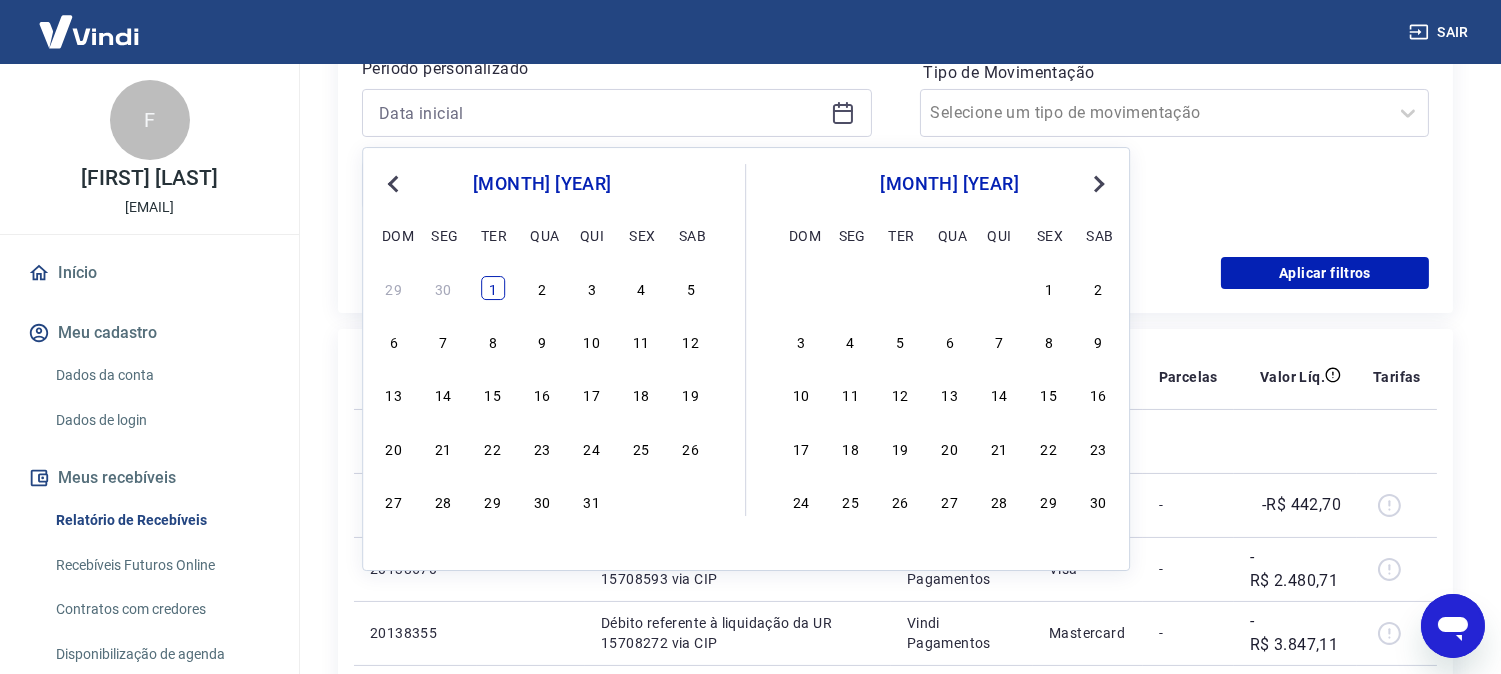 click on "1" at bounding box center (493, 288) 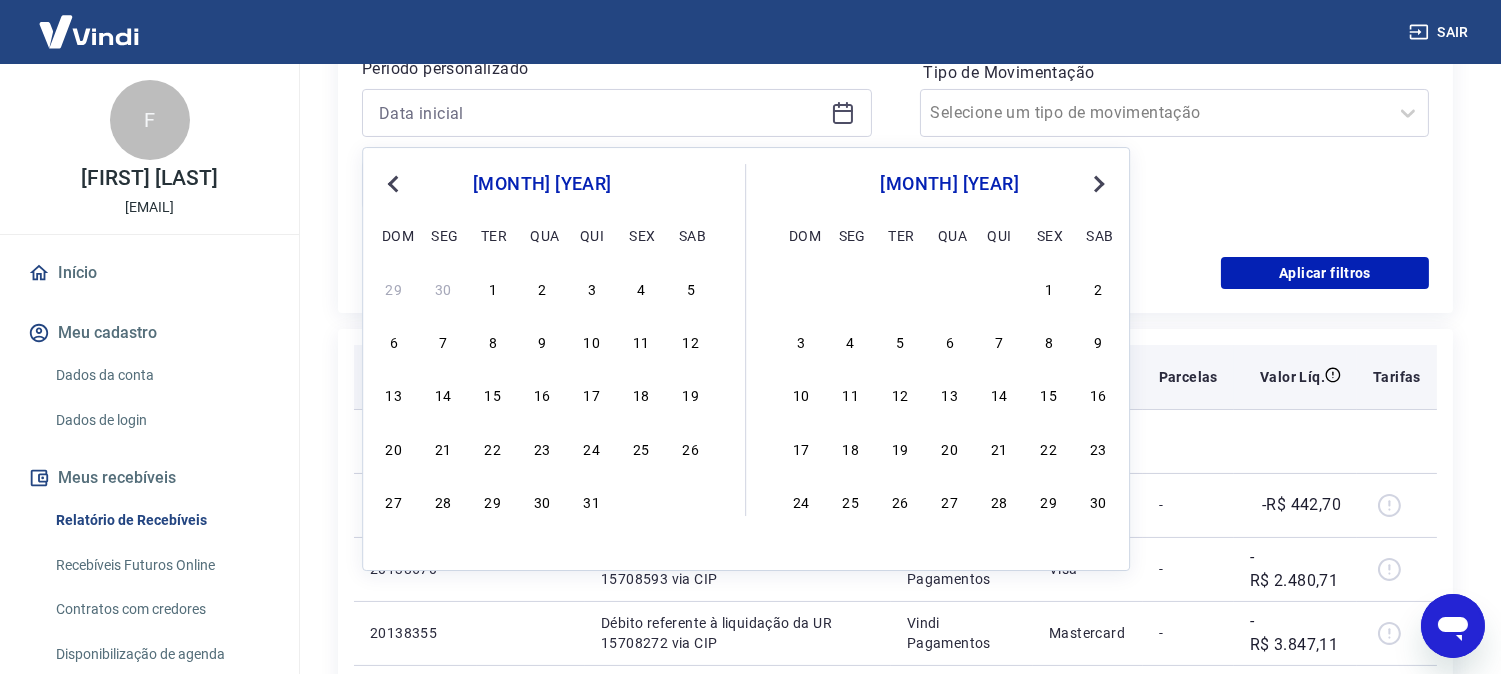 type on "[DAY]/[MONTH]/[YEAR]" 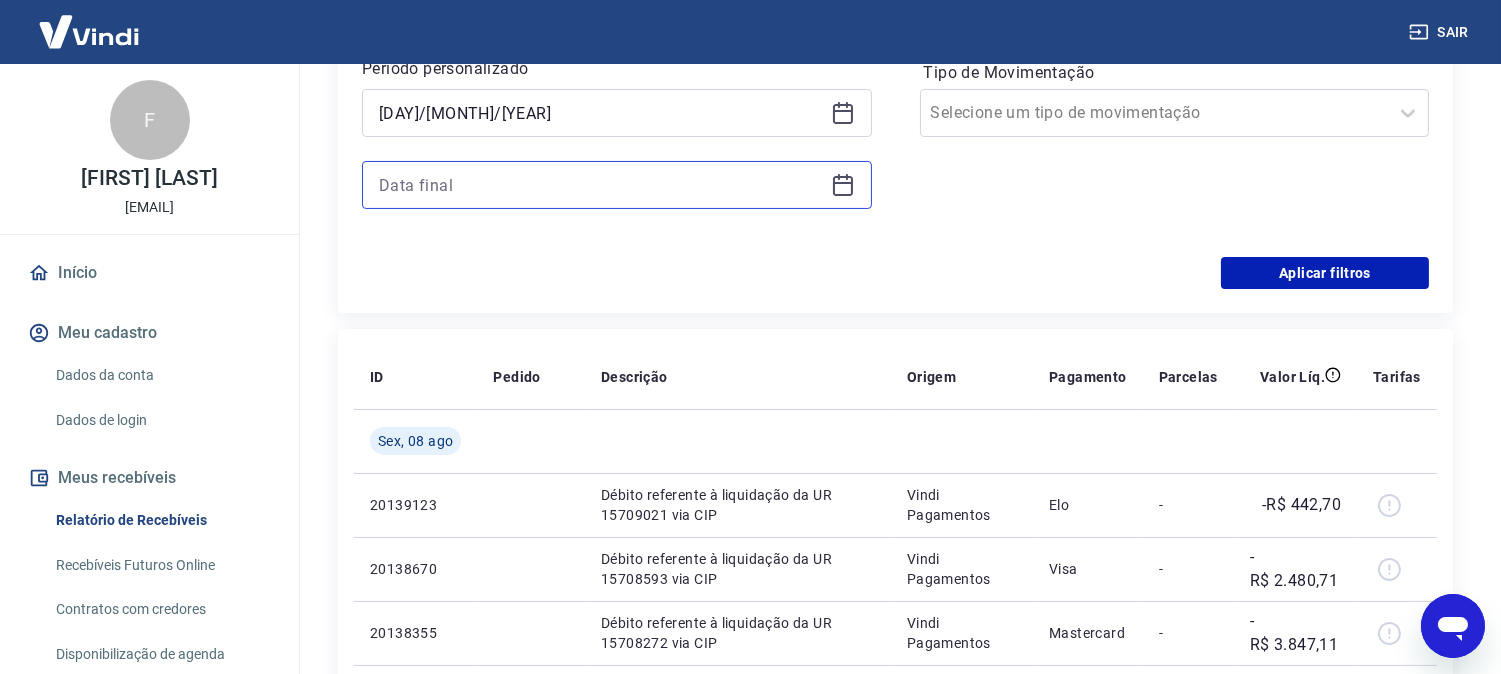 click at bounding box center [601, 185] 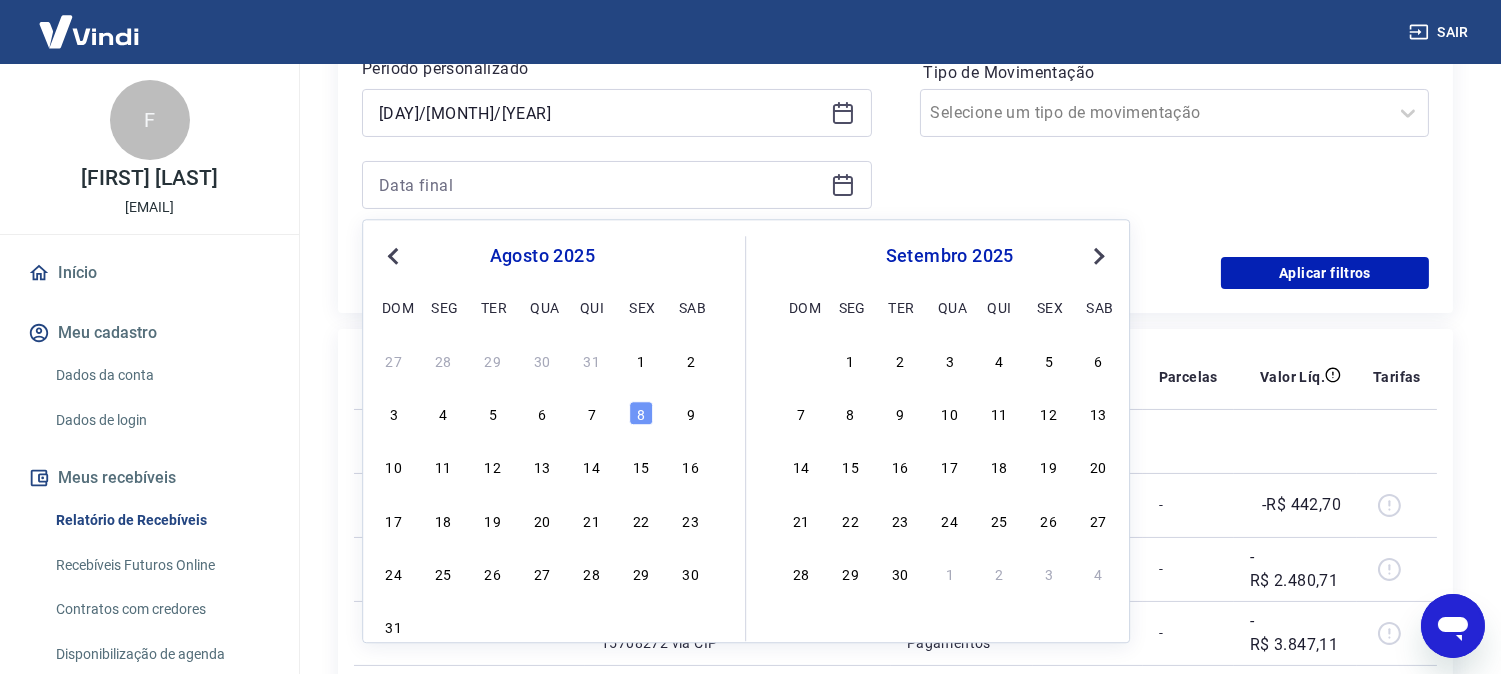 click on "agosto 2025" at bounding box center (542, 256) 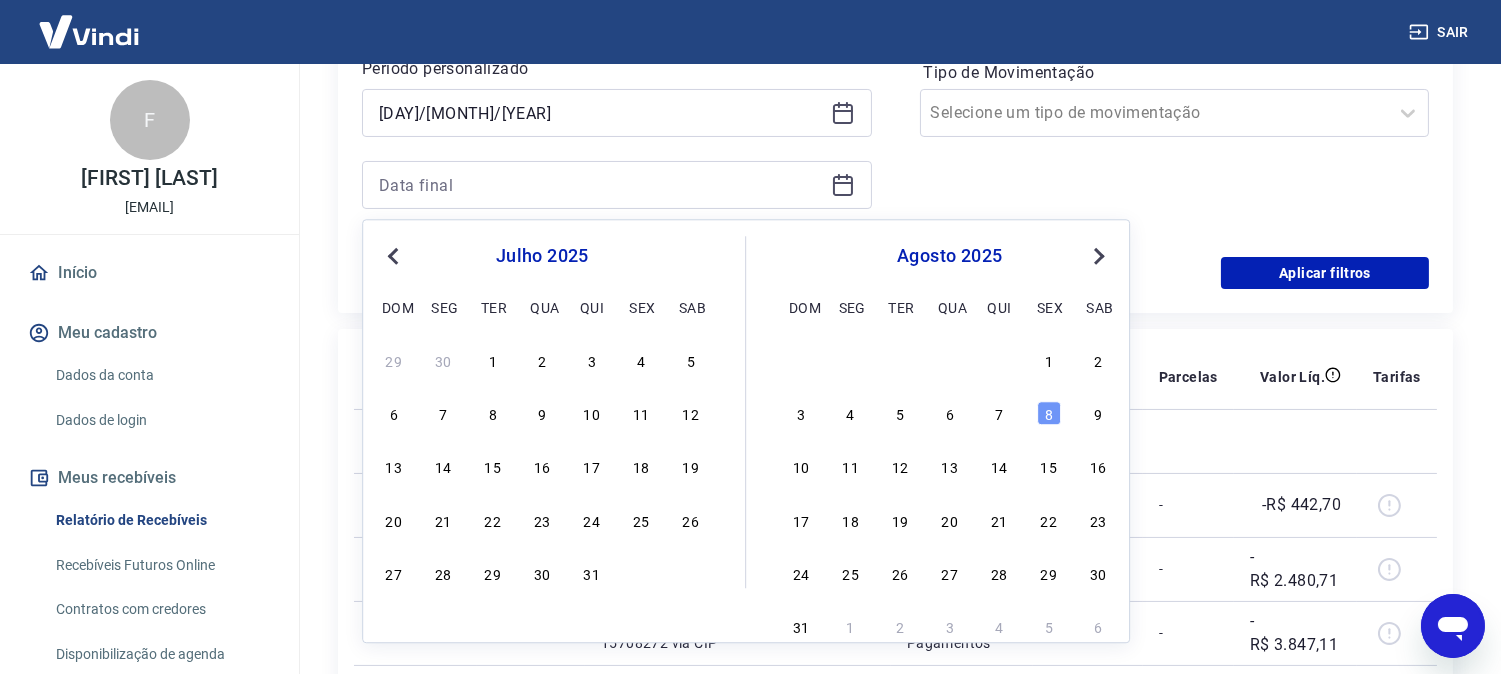 click on "Previous Month" at bounding box center [393, 256] 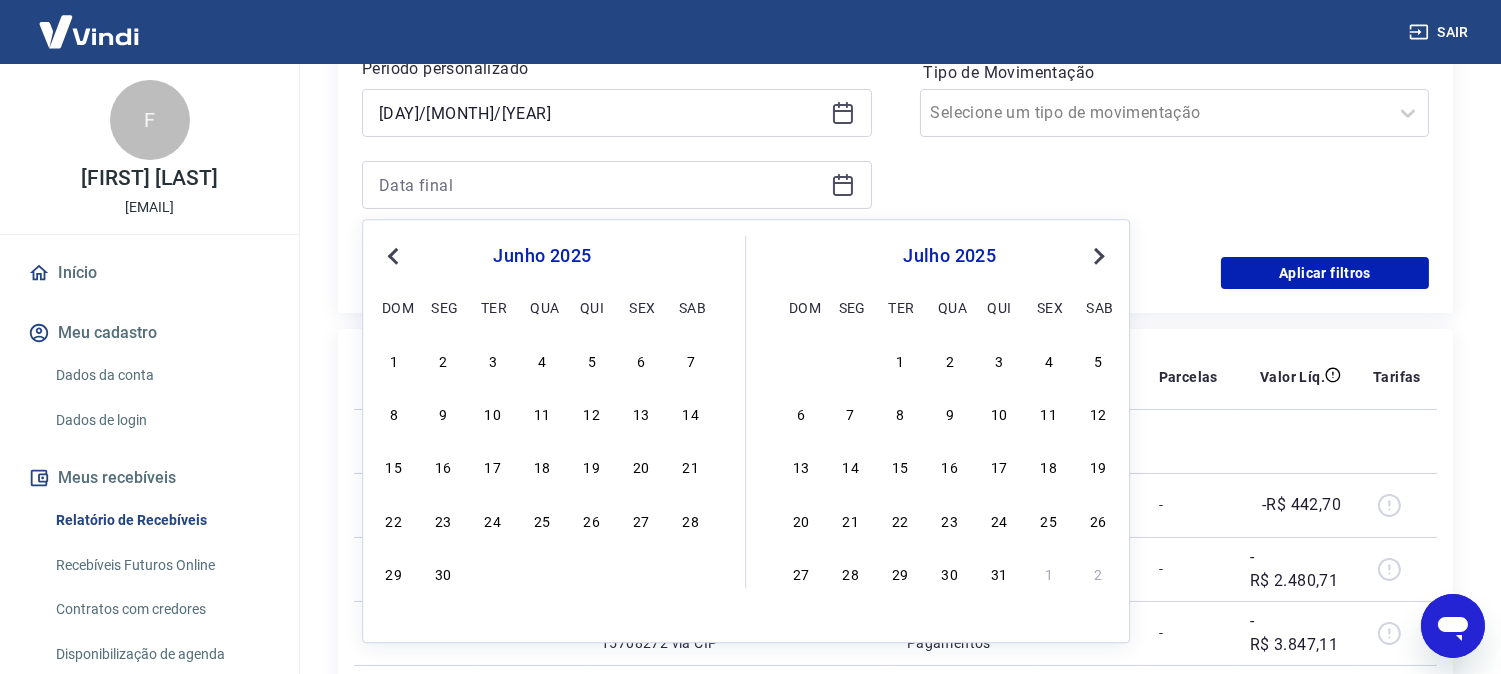 click on "Previous Month" at bounding box center (393, 256) 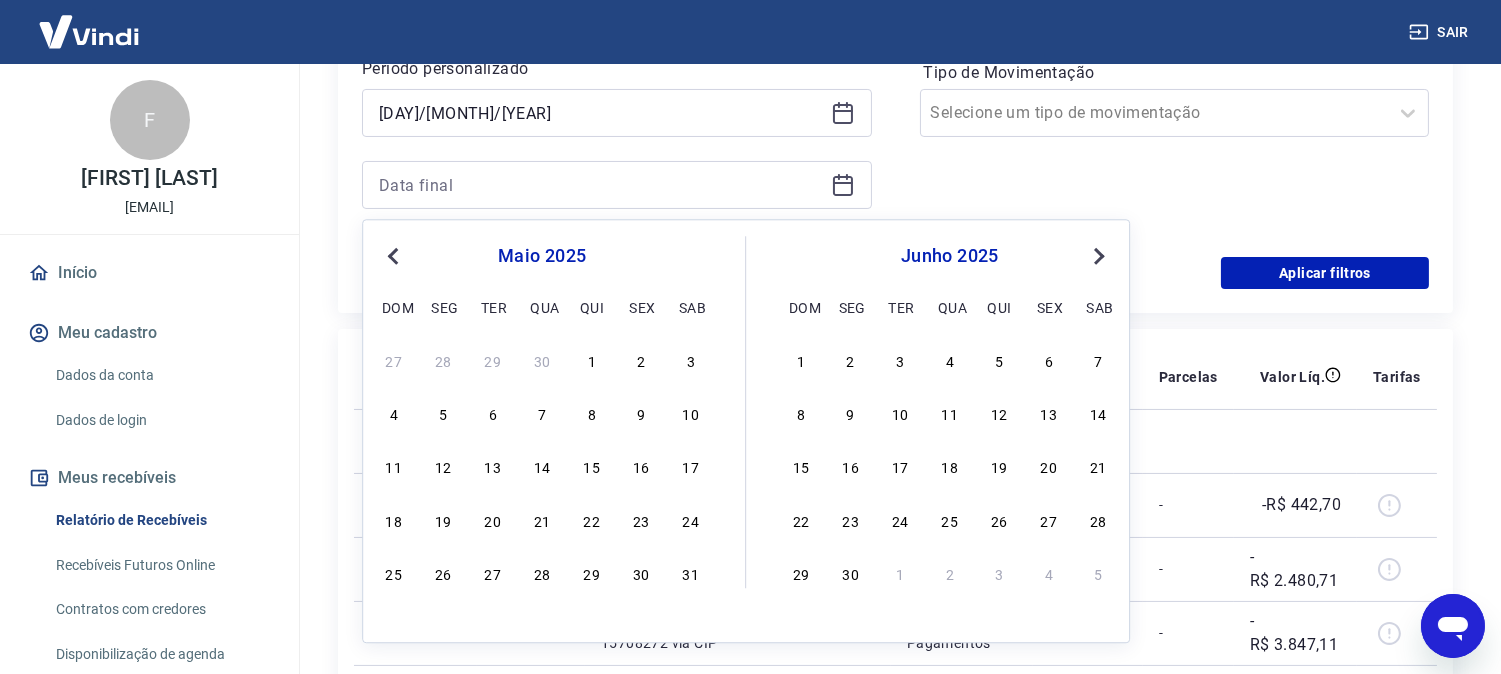 click on "Previous Month" at bounding box center (393, 256) 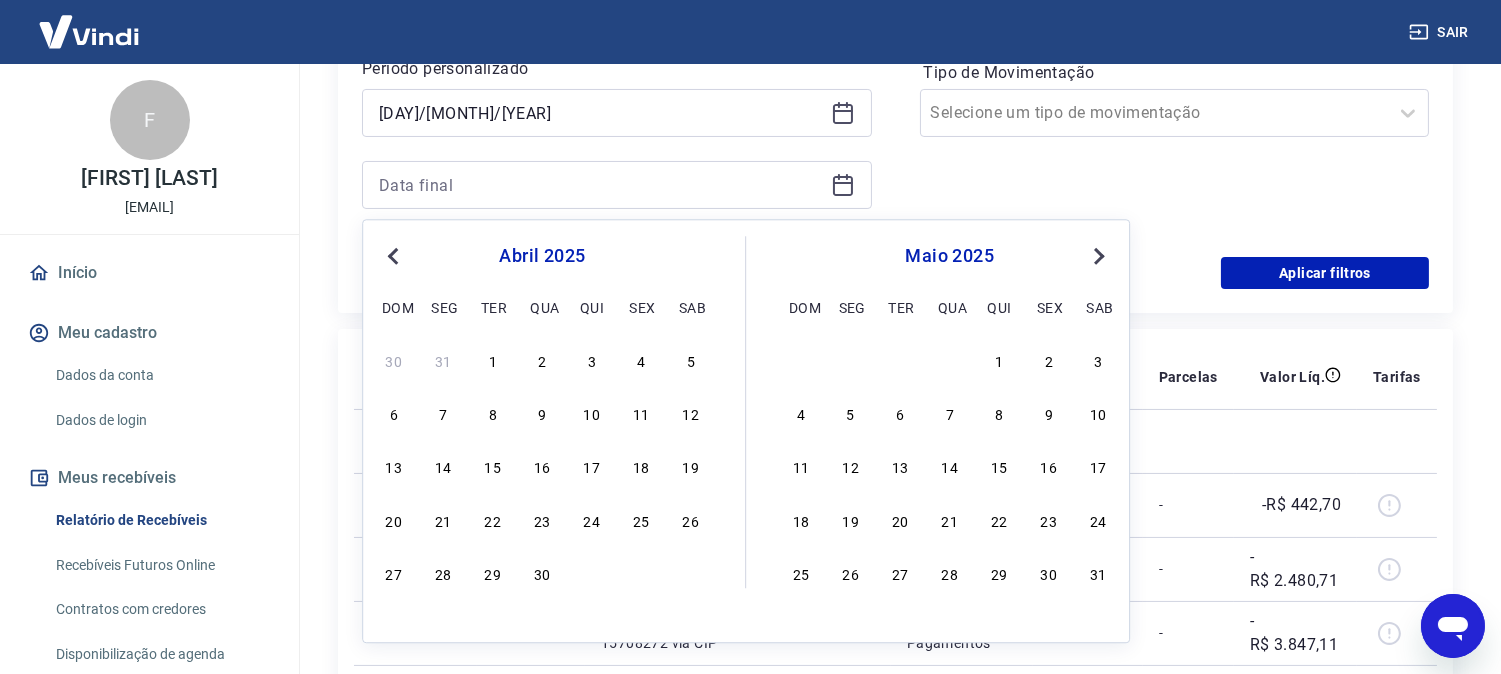 click on "Previous Month" at bounding box center [393, 256] 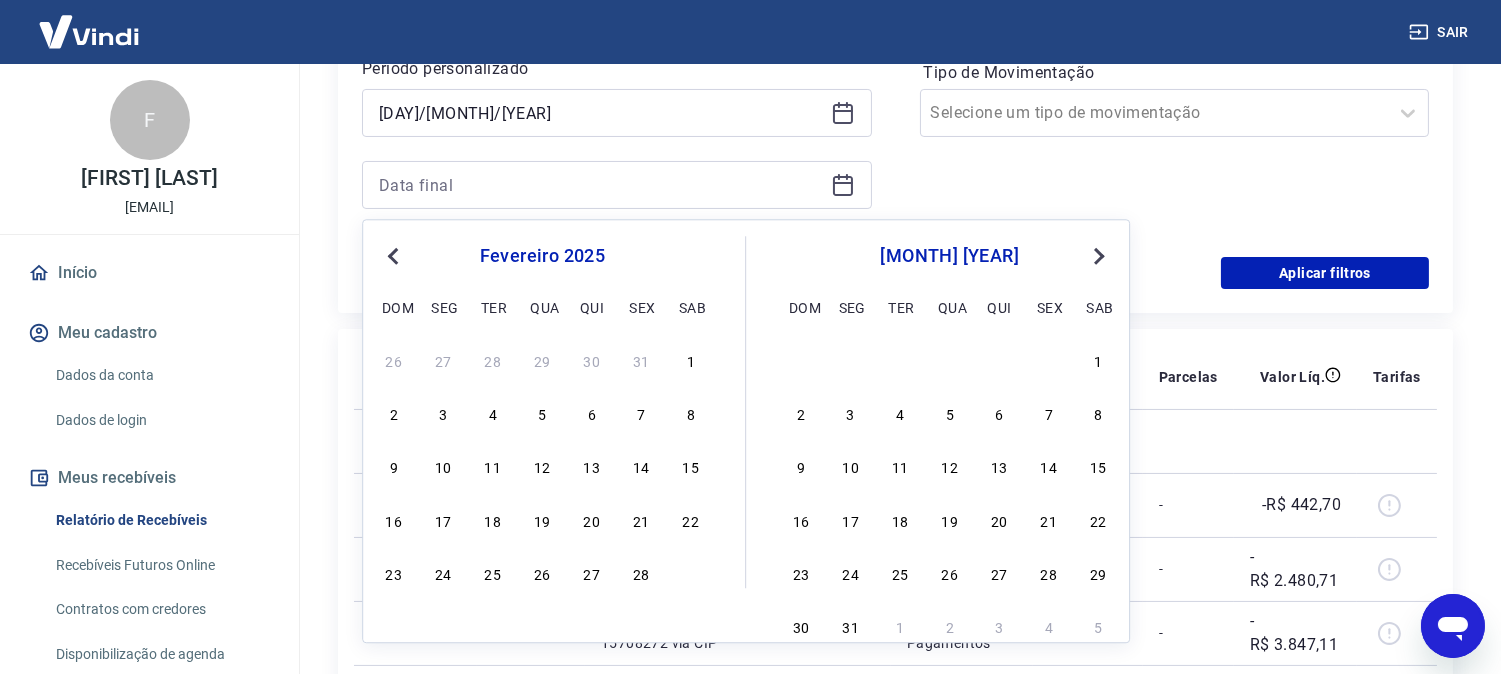click on "Previous Month" at bounding box center [393, 256] 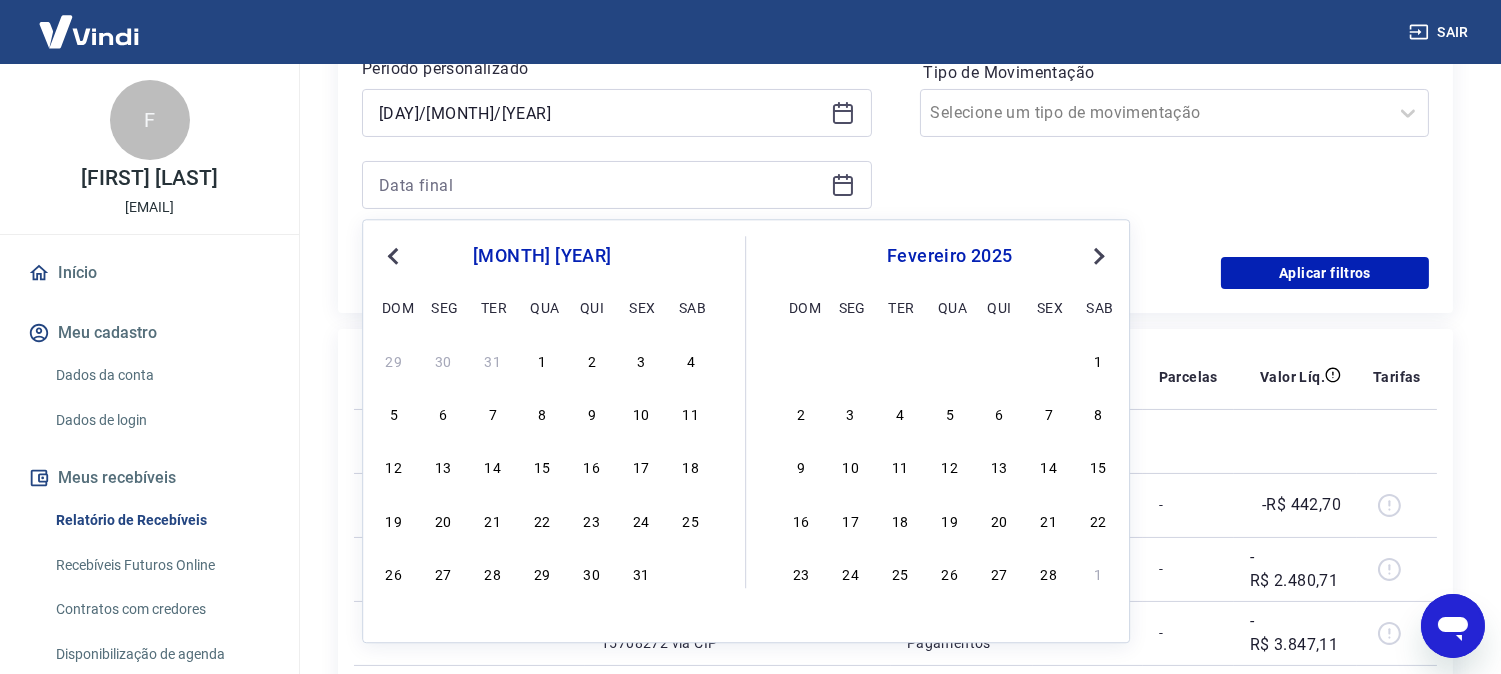 click on "Previous Month" at bounding box center (393, 256) 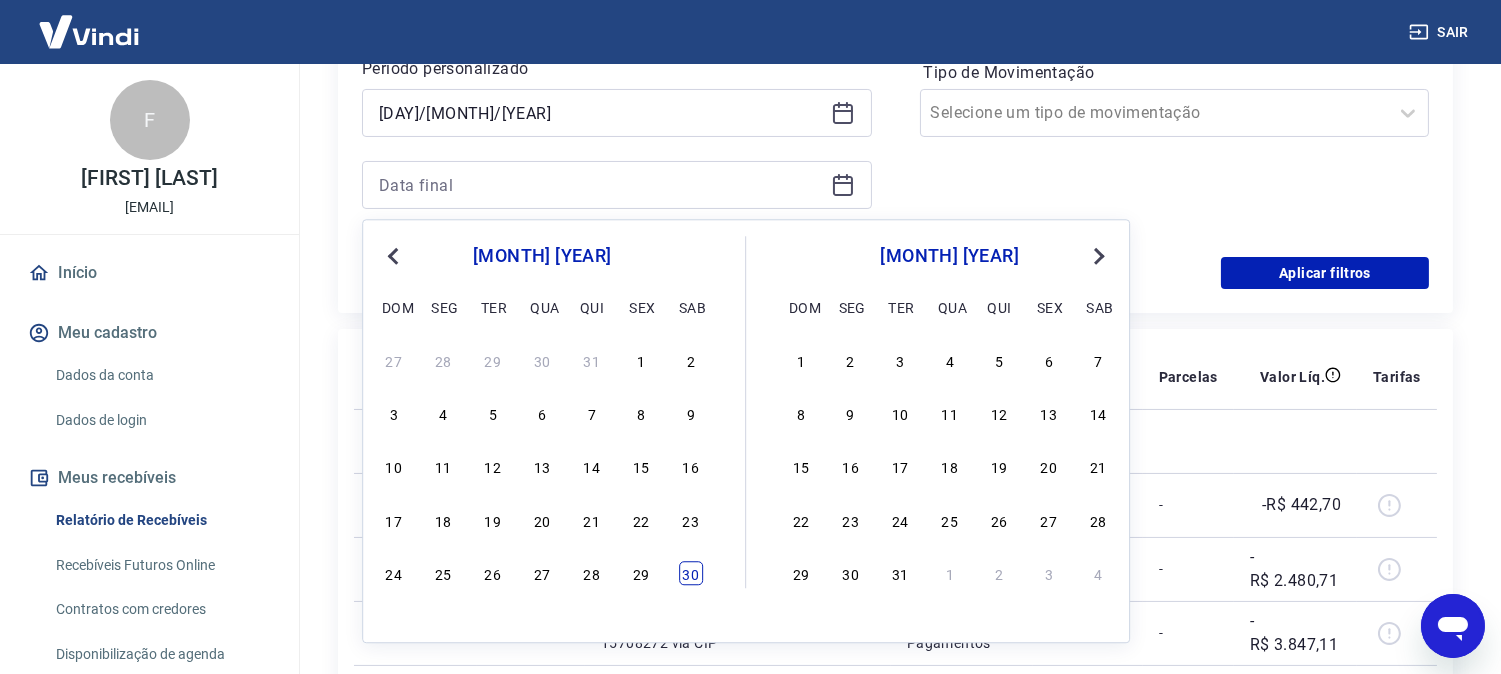 click on "30" at bounding box center (691, 573) 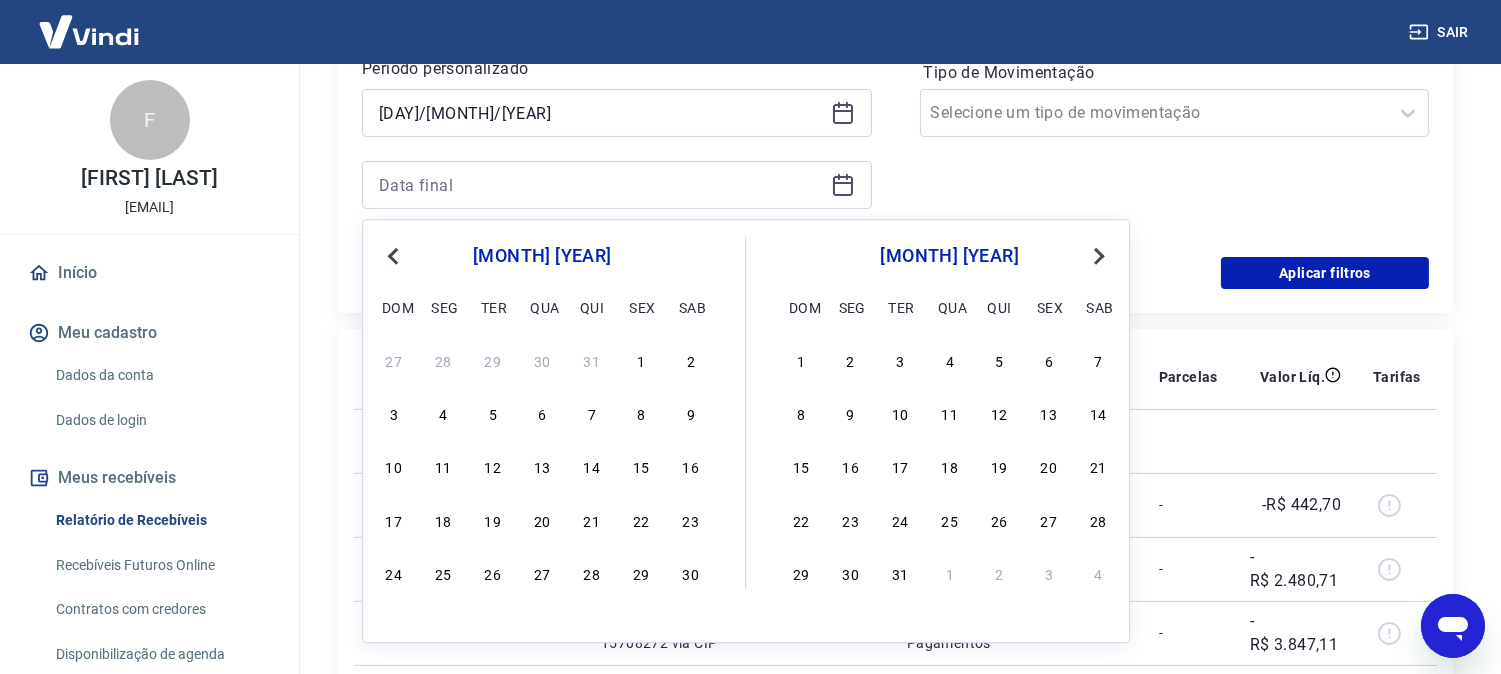 type on "[DAY]/[MONTH]/[YEAR]" 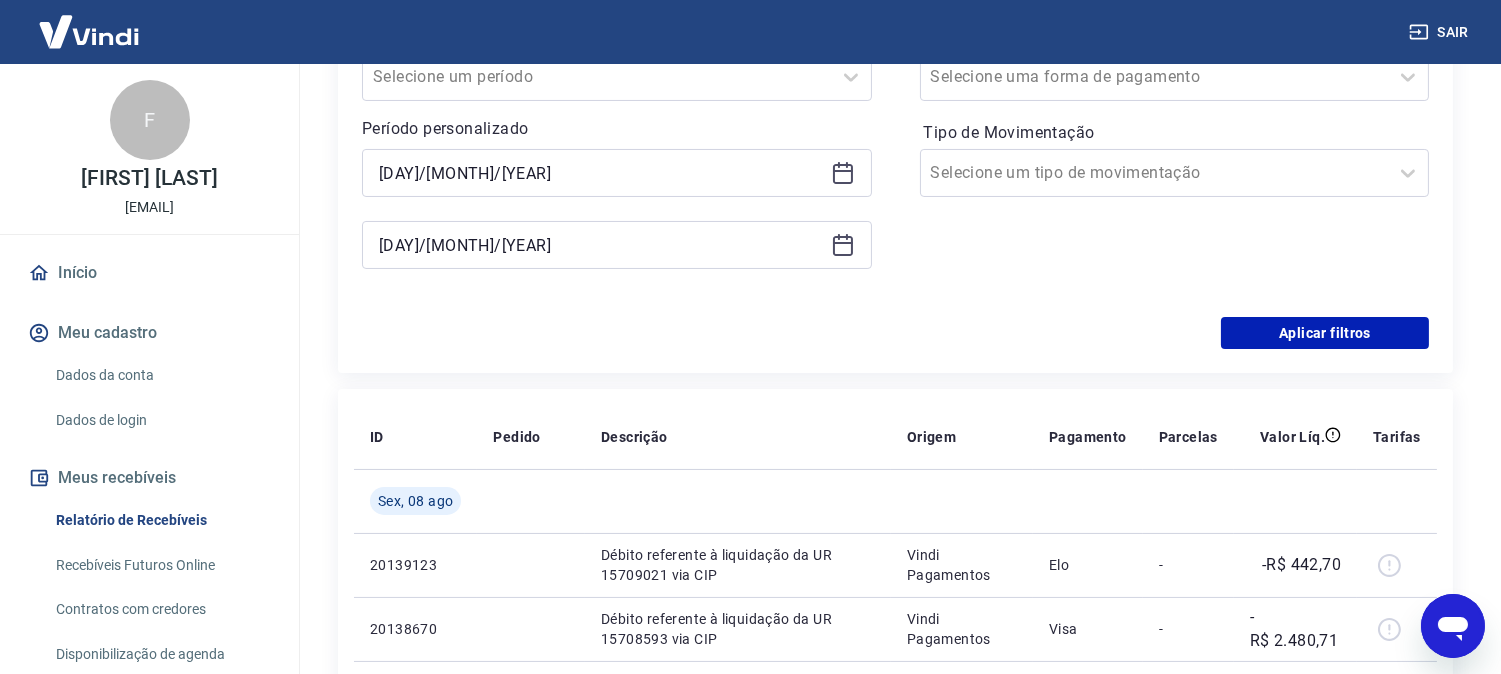 scroll, scrollTop: 333, scrollLeft: 0, axis: vertical 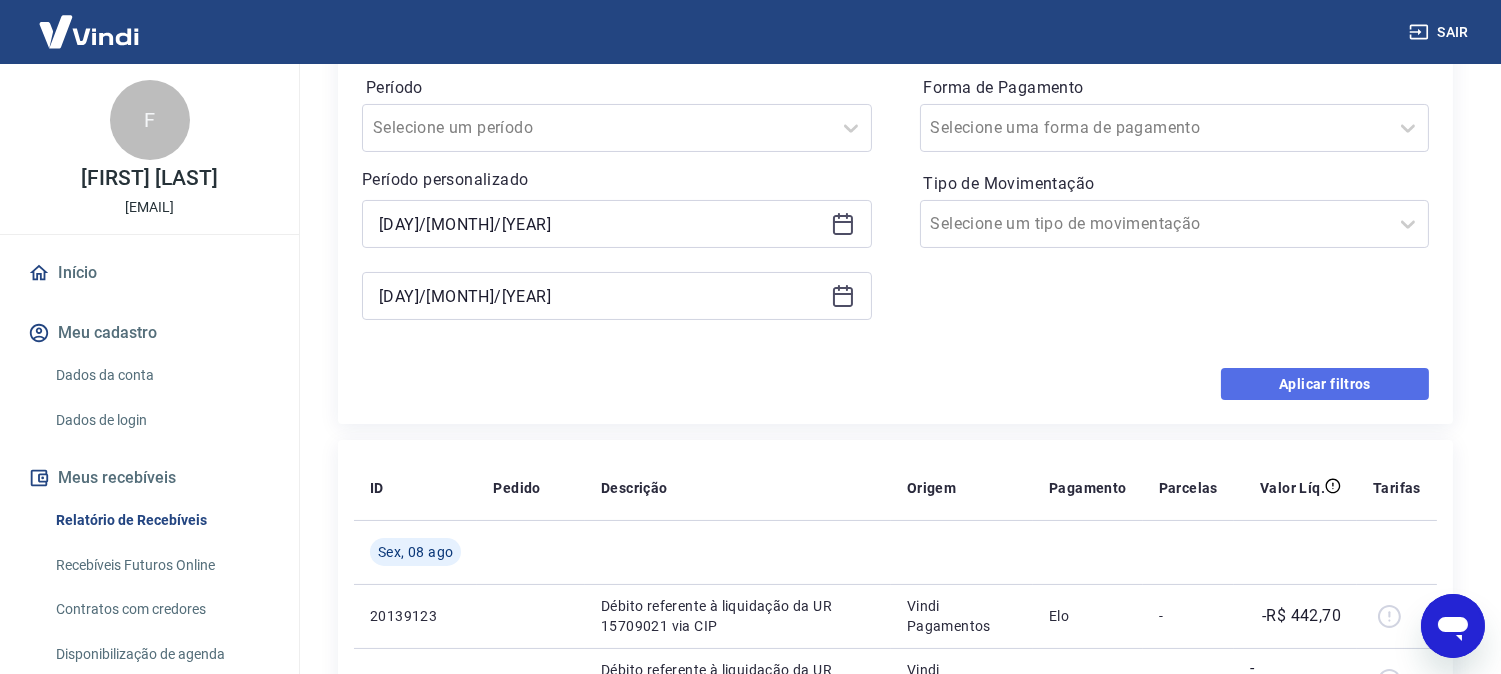 click on "Aplicar filtros" at bounding box center [1325, 384] 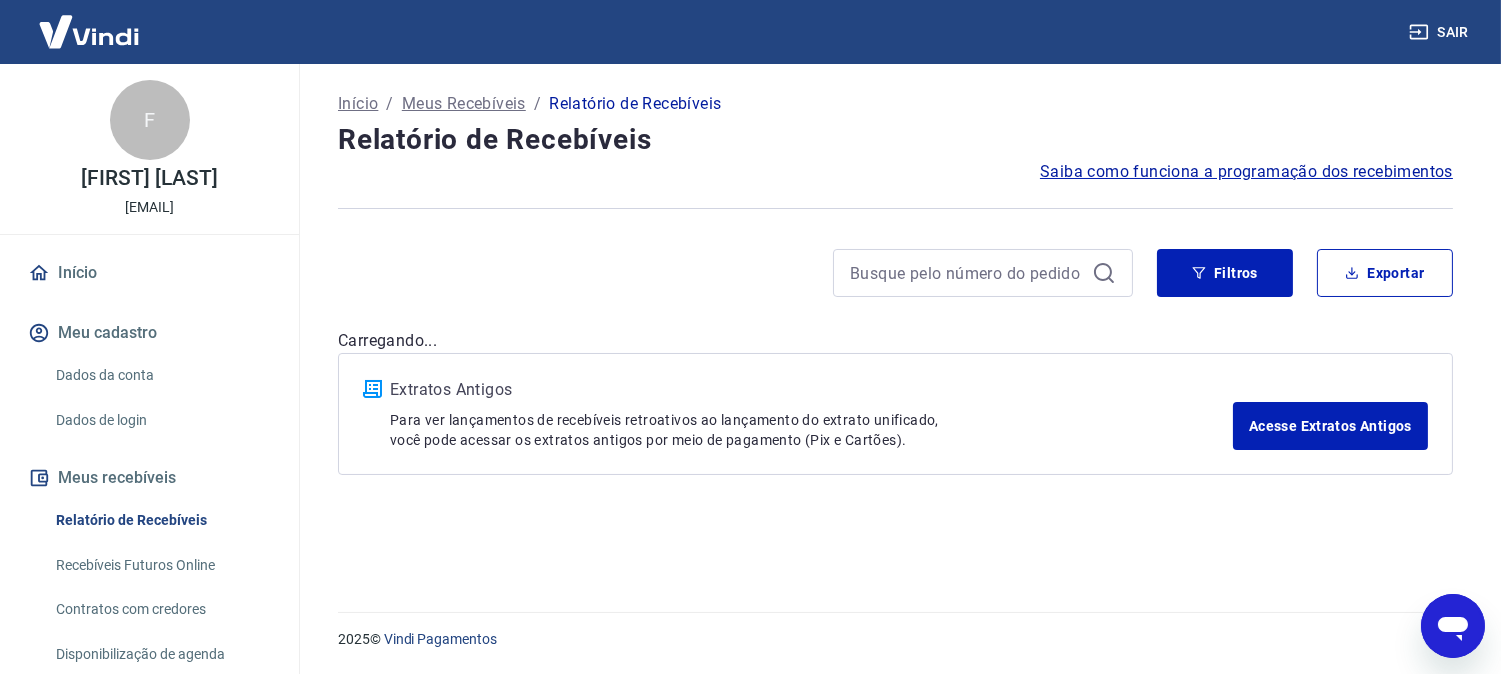 scroll, scrollTop: 0, scrollLeft: 0, axis: both 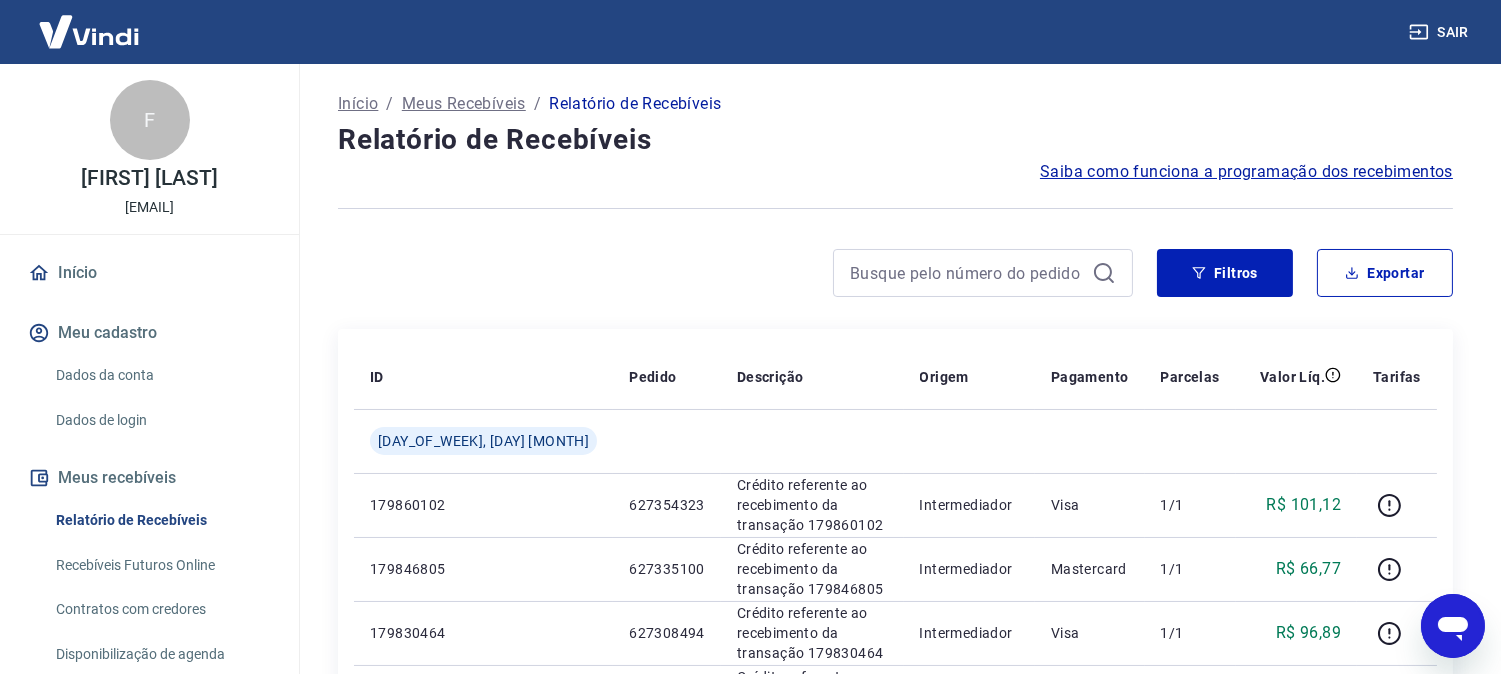 click at bounding box center (735, 273) 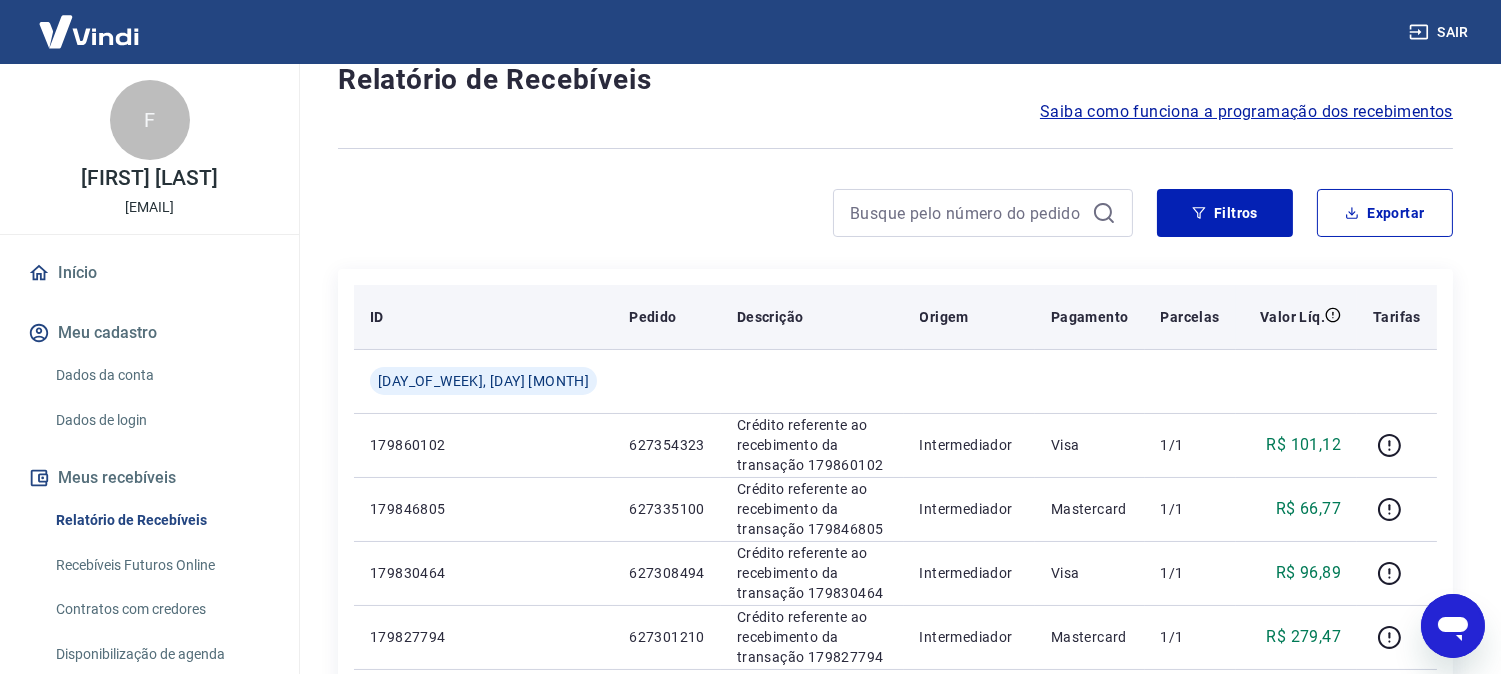 scroll, scrollTop: 111, scrollLeft: 0, axis: vertical 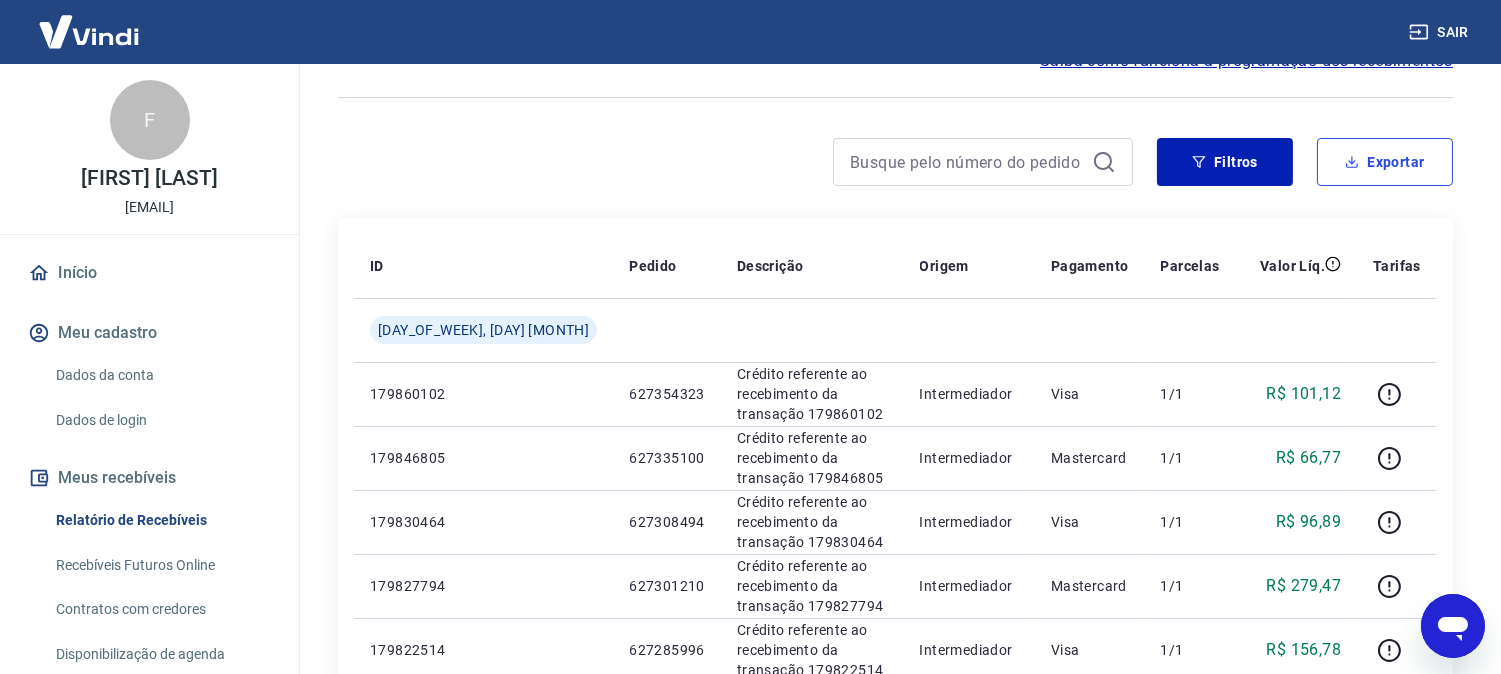 drag, startPoint x: 1428, startPoint y: 167, endPoint x: 1254, endPoint y: 335, distance: 241.86774 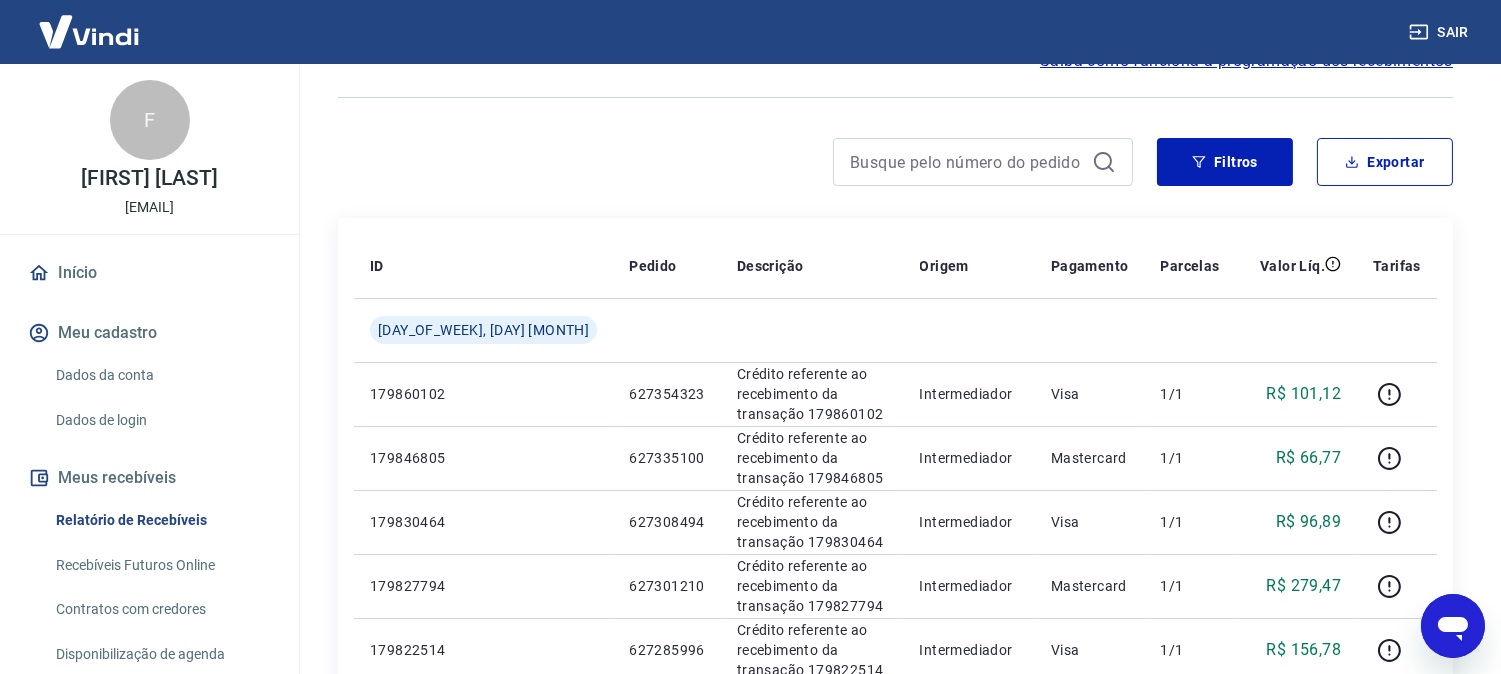 type on "[DAY]/[MONTH]/[YEAR]" 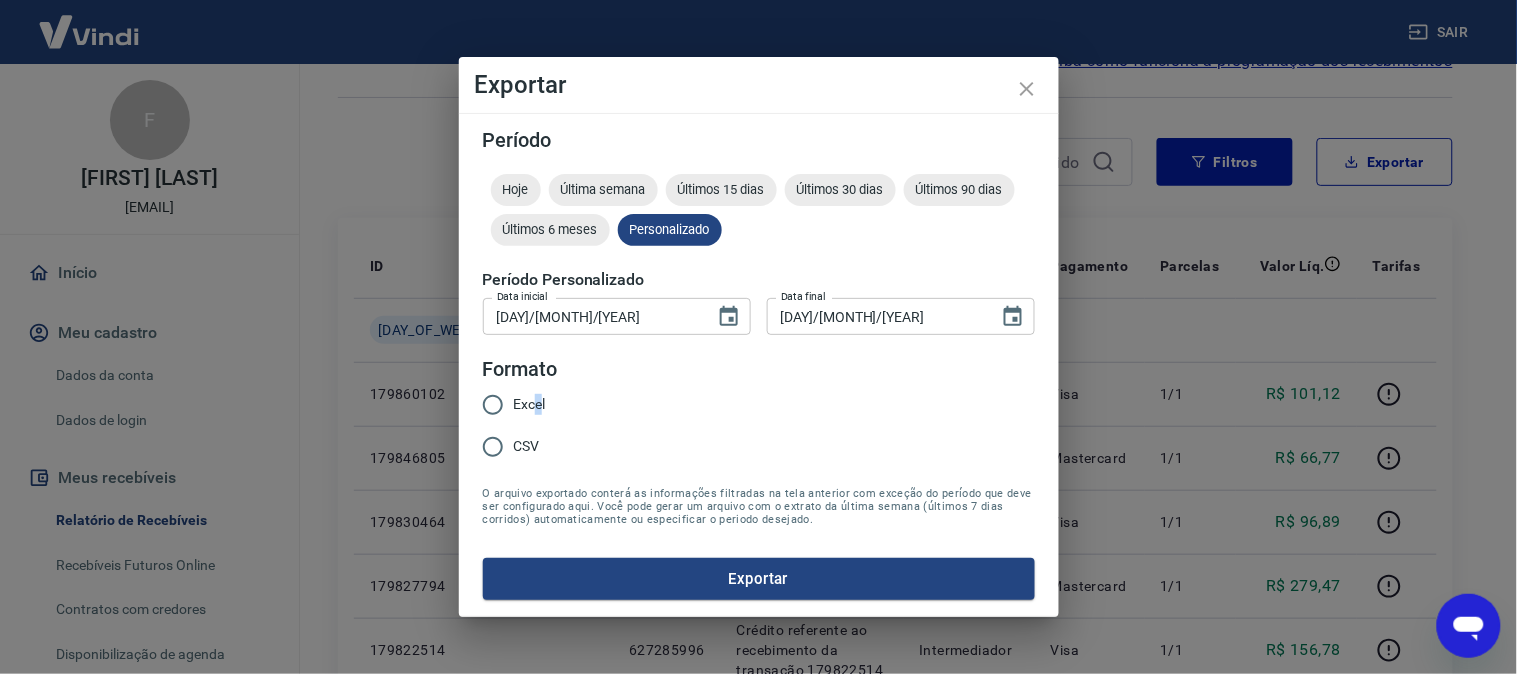drag, startPoint x: 540, startPoint y: 406, endPoint x: 546, endPoint y: 370, distance: 36.496574 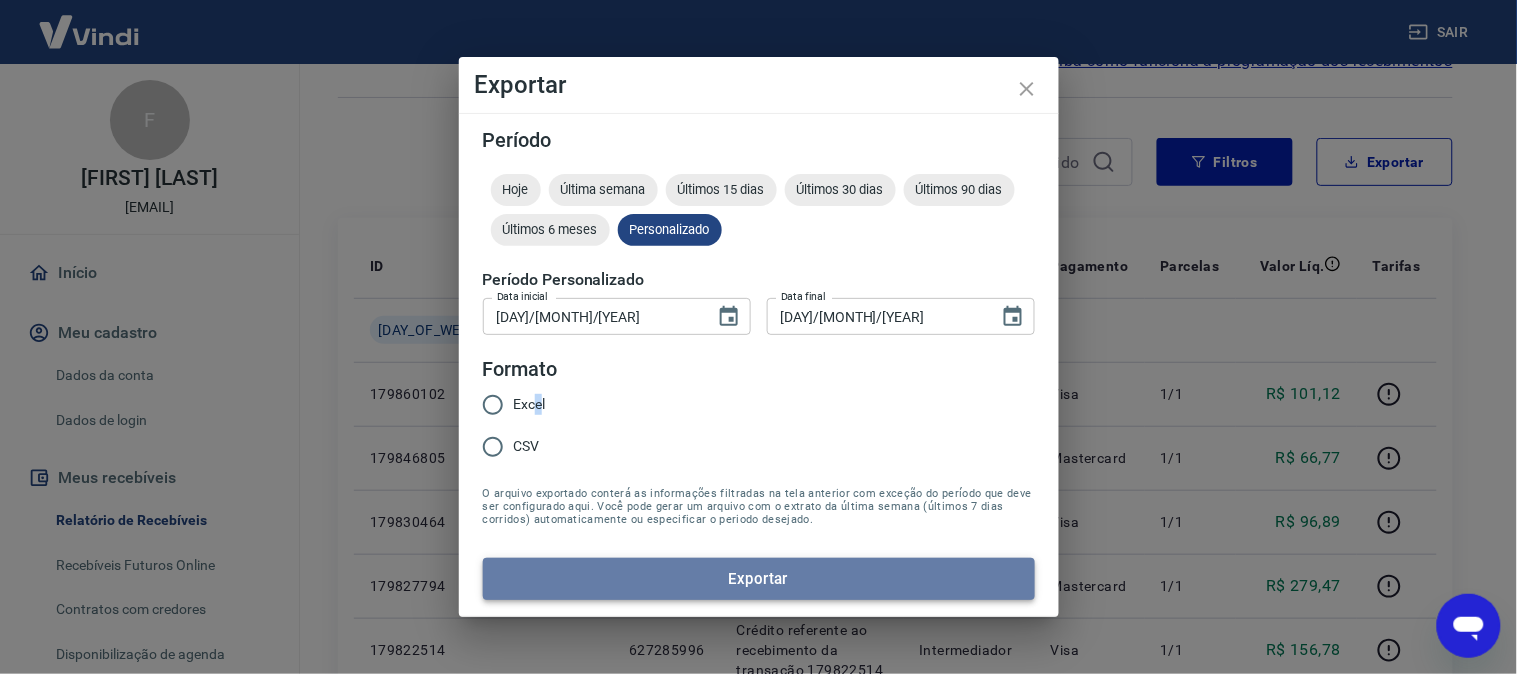 click on "Exportar" at bounding box center [759, 579] 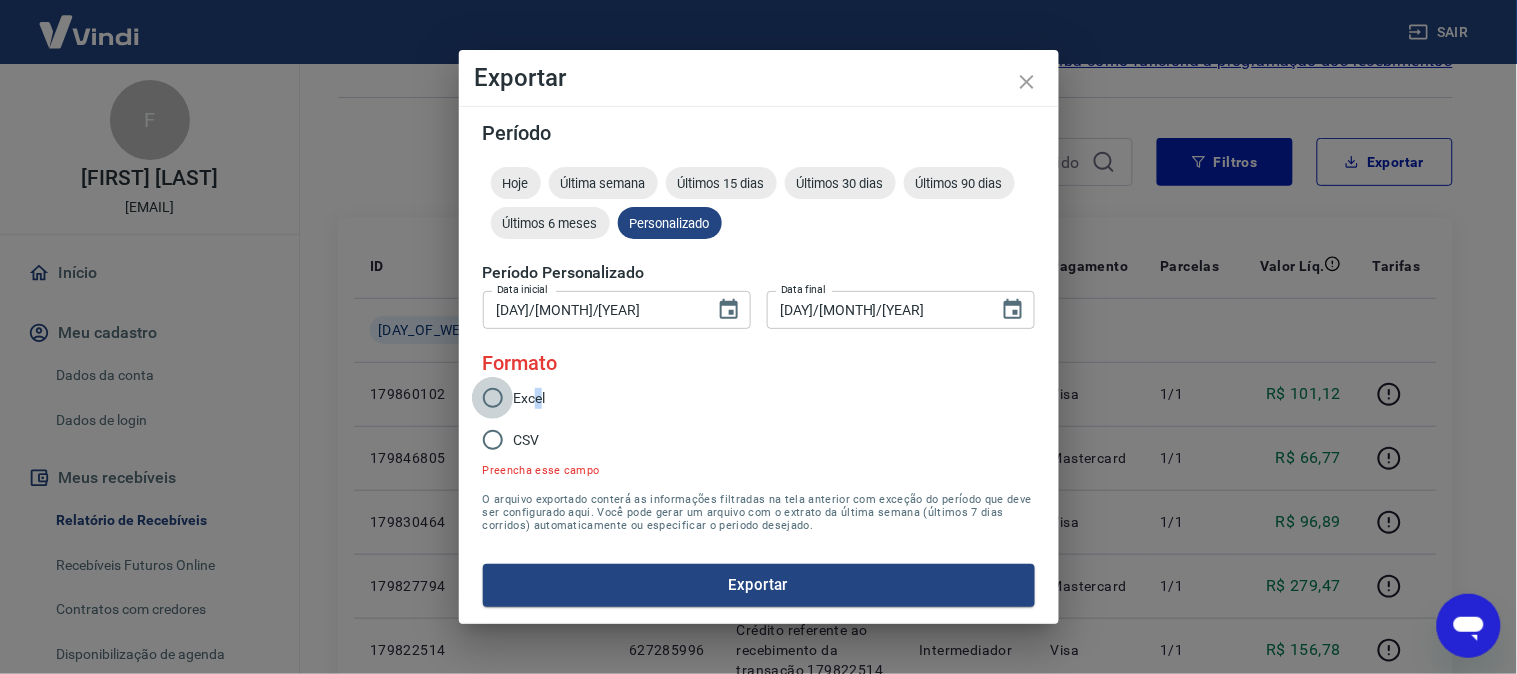 click on "Excel" at bounding box center [493, 398] 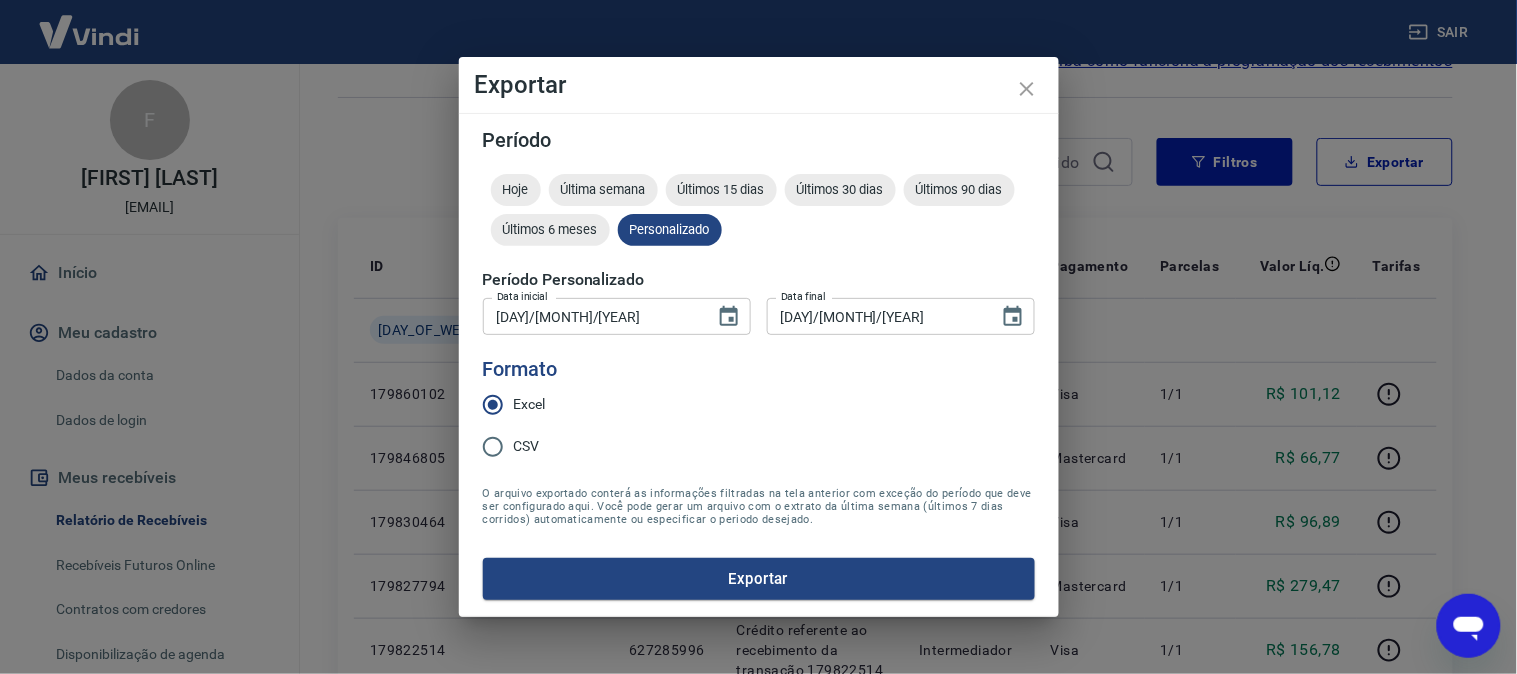 click on "Período   Hoje Última semana Últimos 15 dias Últimos 30 dias Últimos 90 dias Últimos 6 meses Personalizado Período Personalizado Data inicial [DAY]/[MONTH]/[YEAR] Data inicial Data final [DAY]/[MONTH]/[YEAR] Data final Formato Excel CSV O arquivo exportado conterá as informações filtradas na tela anterior com exceção do período que deve ser configurado aqui. Você pode gerar um arquivo com o extrato da última semana (últimos 7 dias corridos) automaticamente ou especificar o periodo desejado. Exportar" at bounding box center [759, 365] 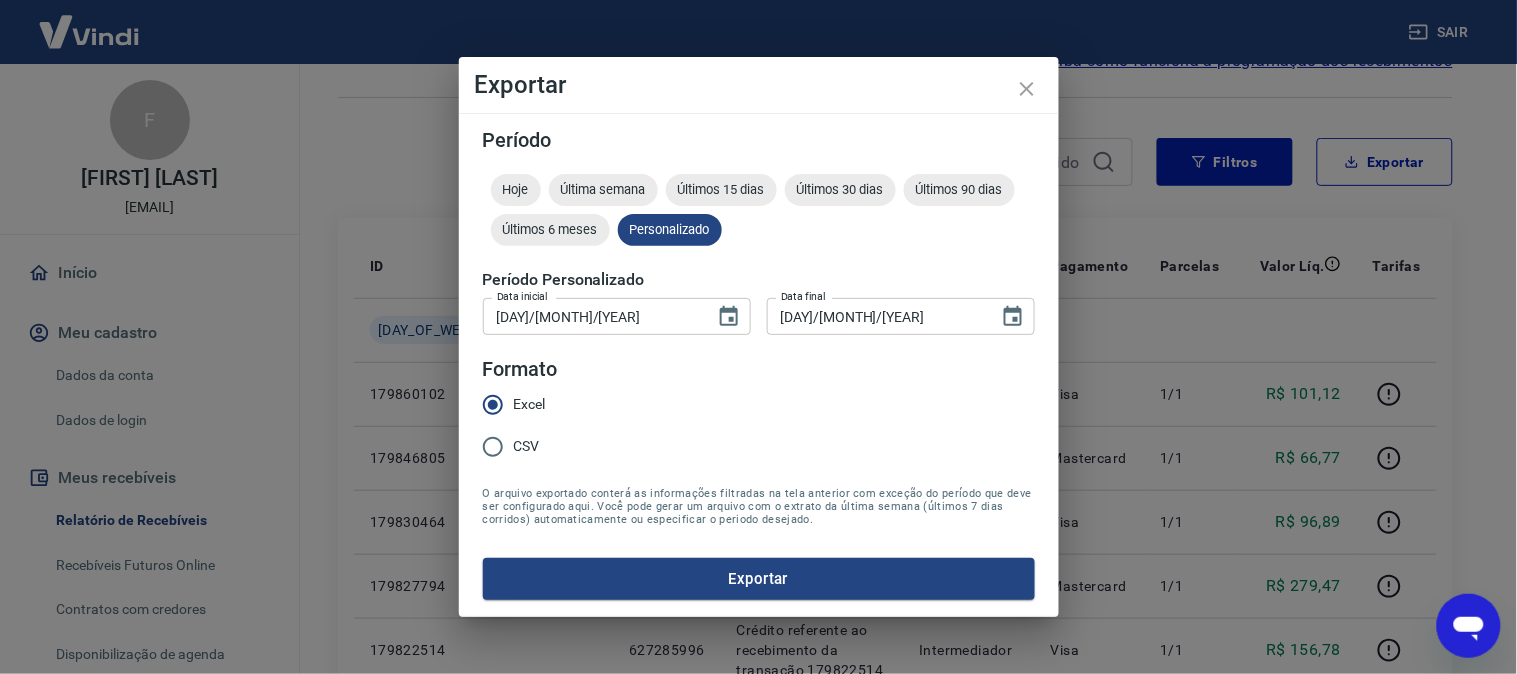 click on "Exportar" at bounding box center (759, 579) 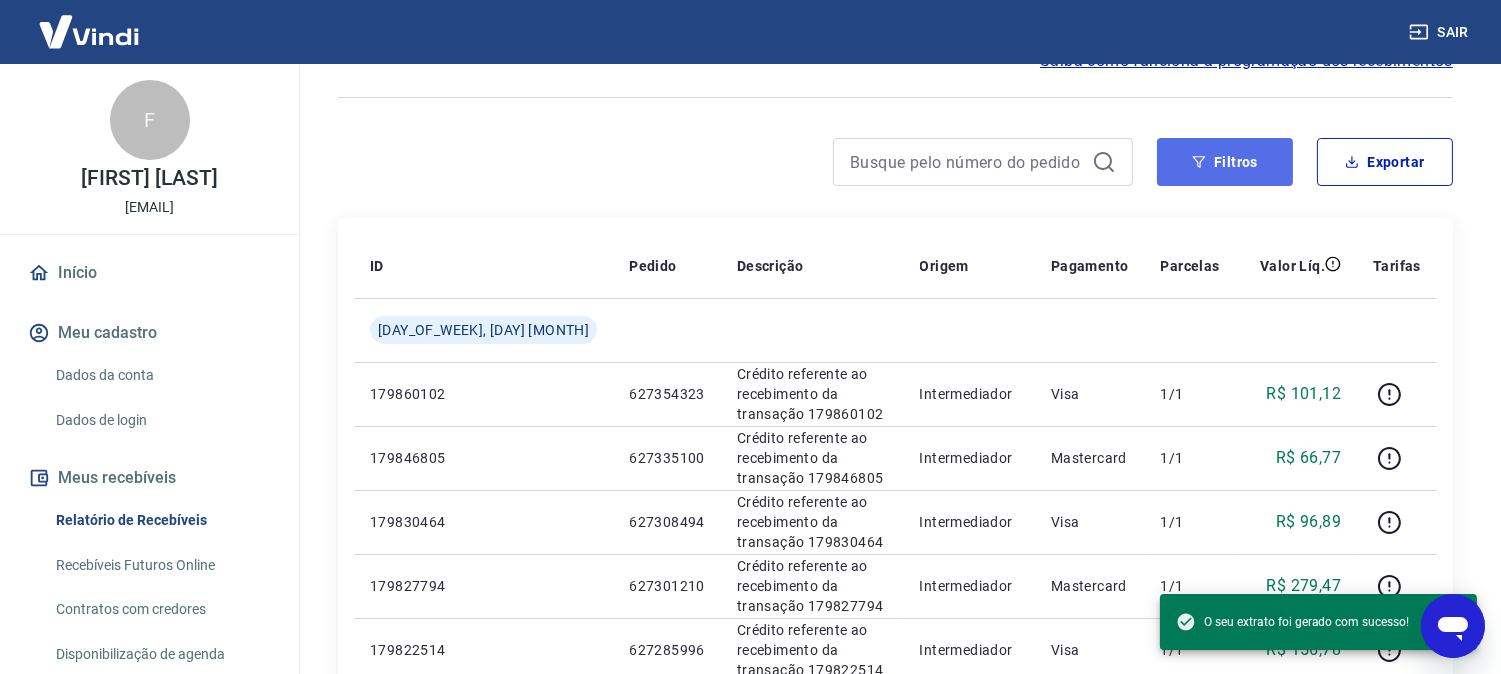 click on "Filtros" at bounding box center (1225, 162) 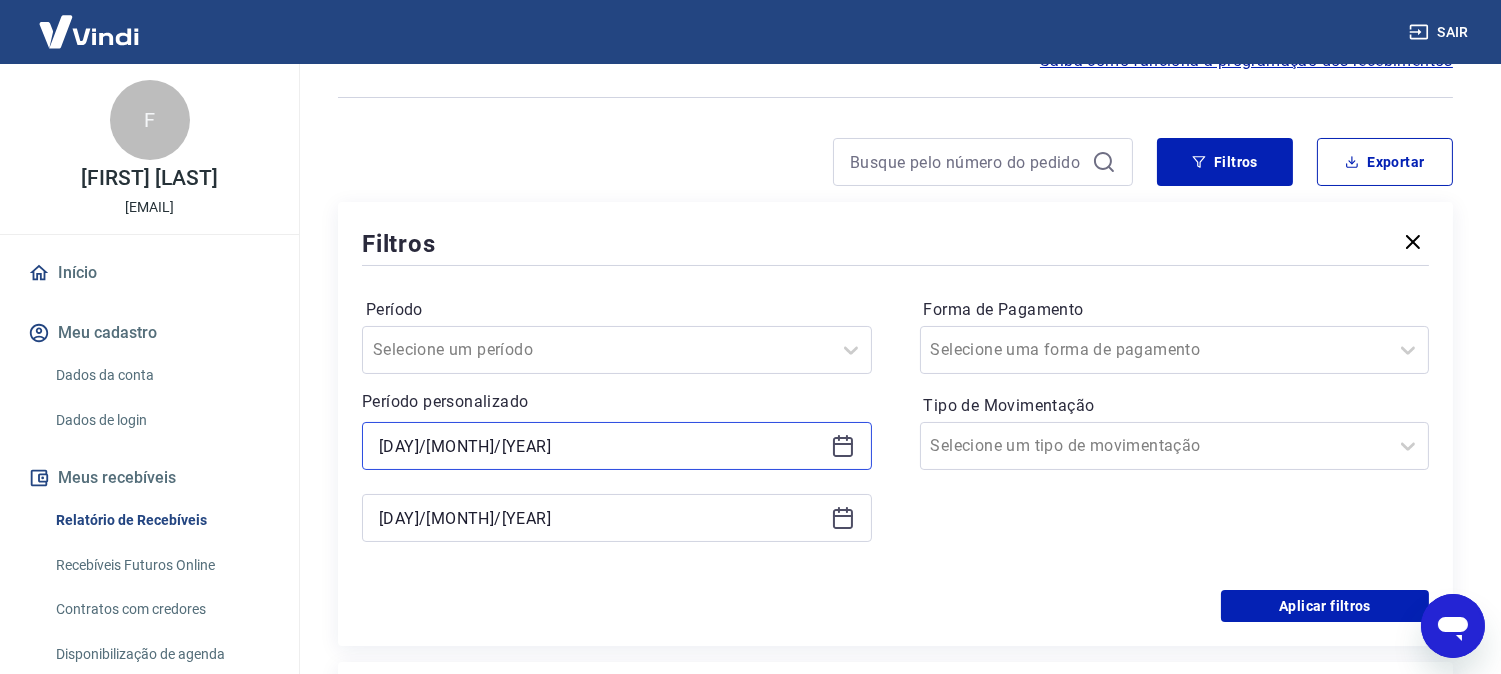 click on "[DAY]/[MONTH]/[YEAR]" at bounding box center [601, 446] 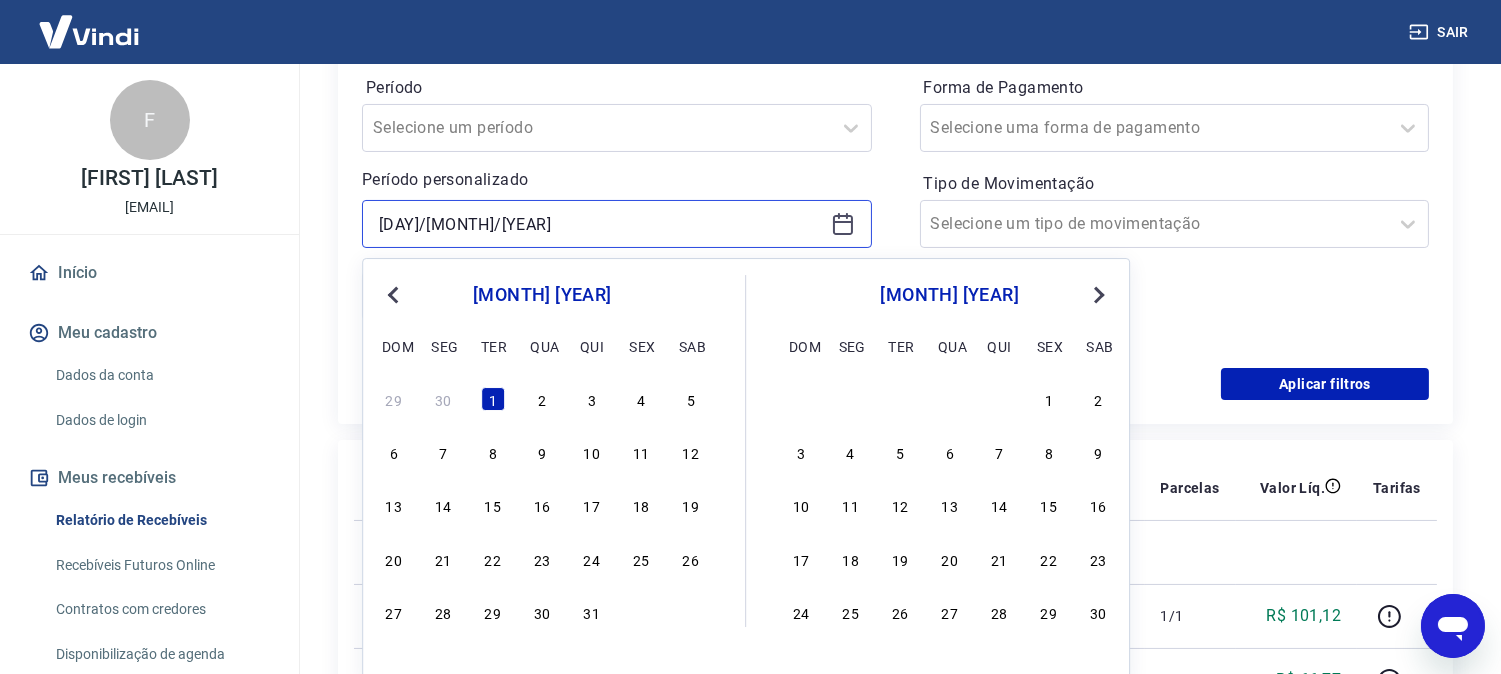 scroll, scrollTop: 444, scrollLeft: 0, axis: vertical 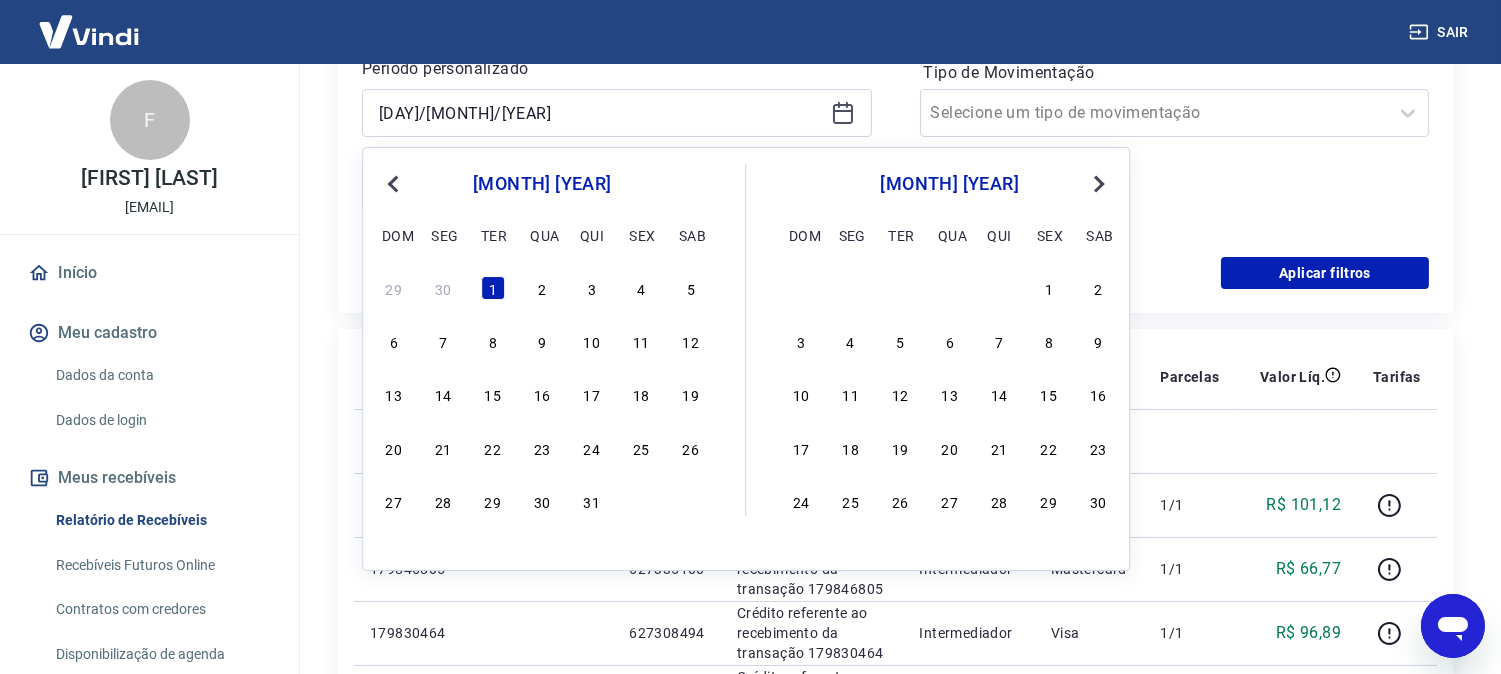 click on "Next Month" at bounding box center [1099, 184] 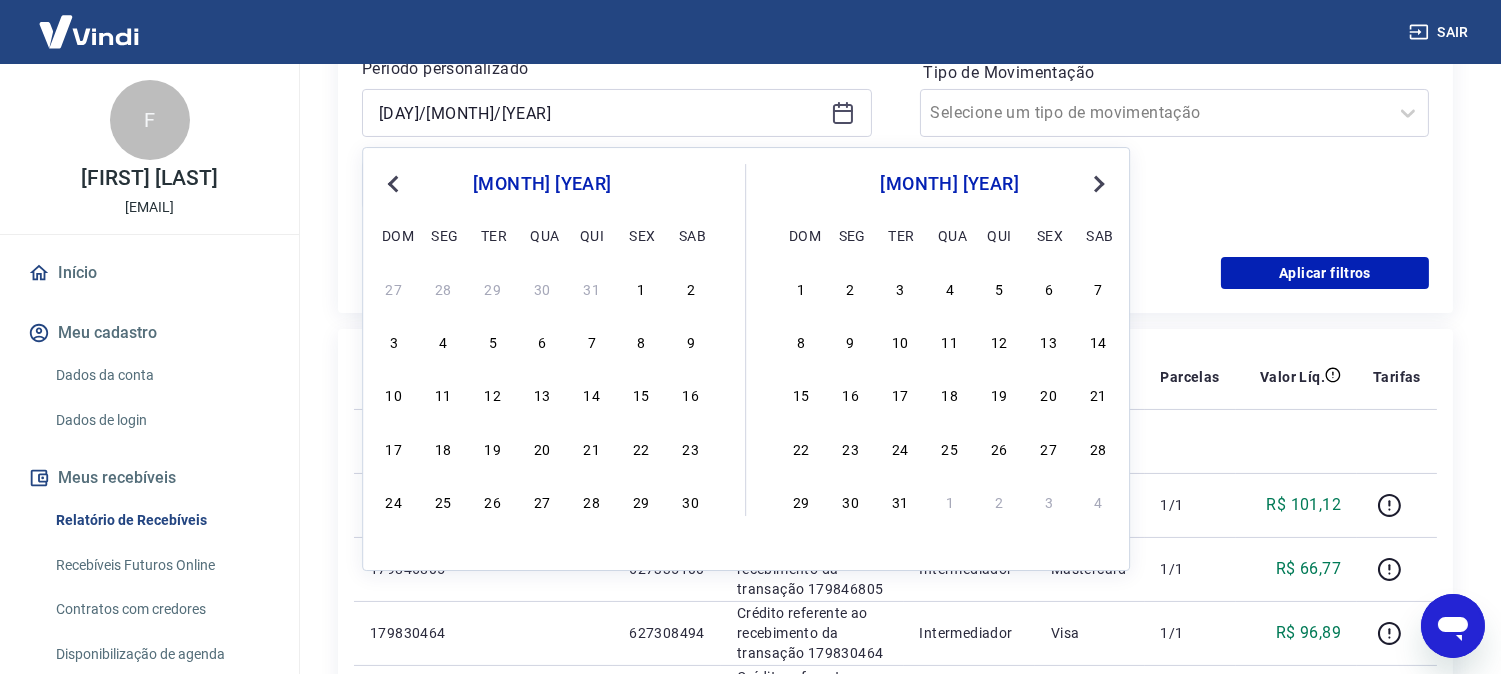 click on "Next Month" at bounding box center [1099, 184] 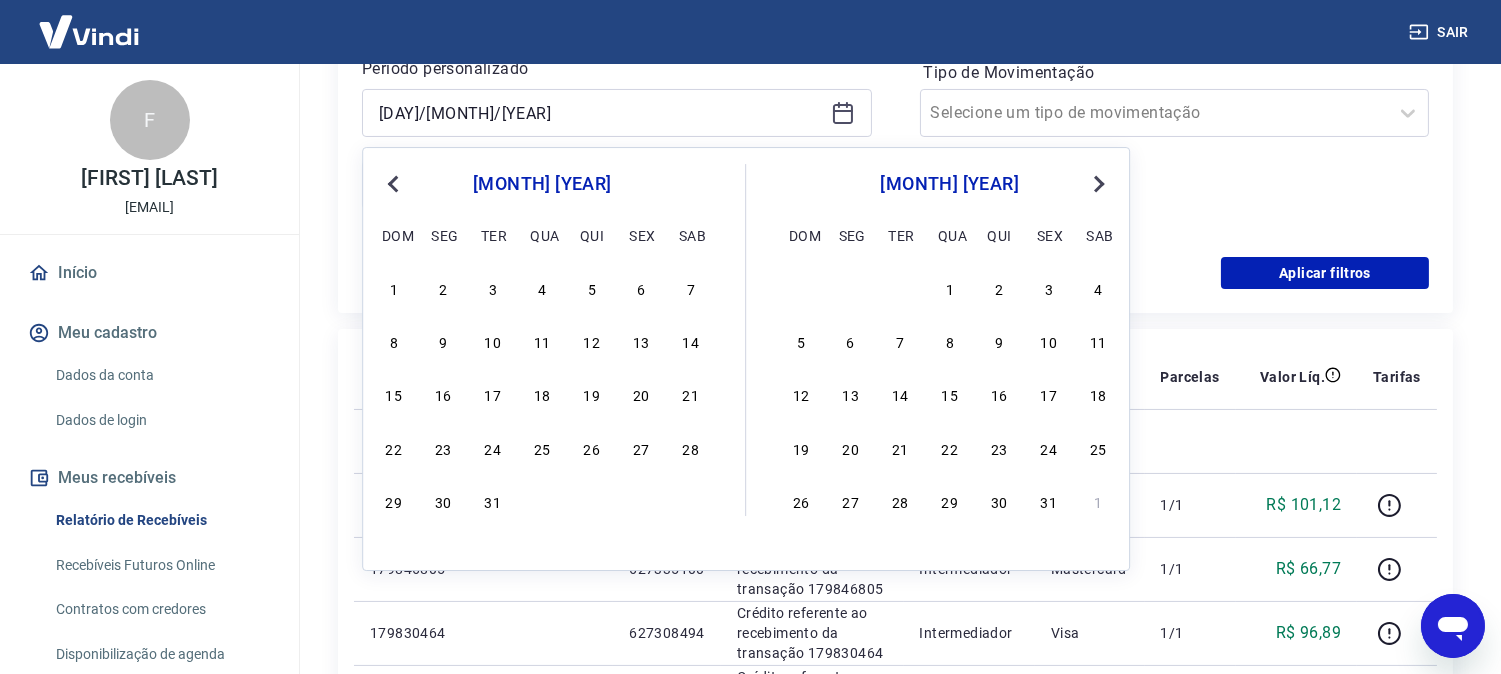 click on "Next Month" at bounding box center (1099, 184) 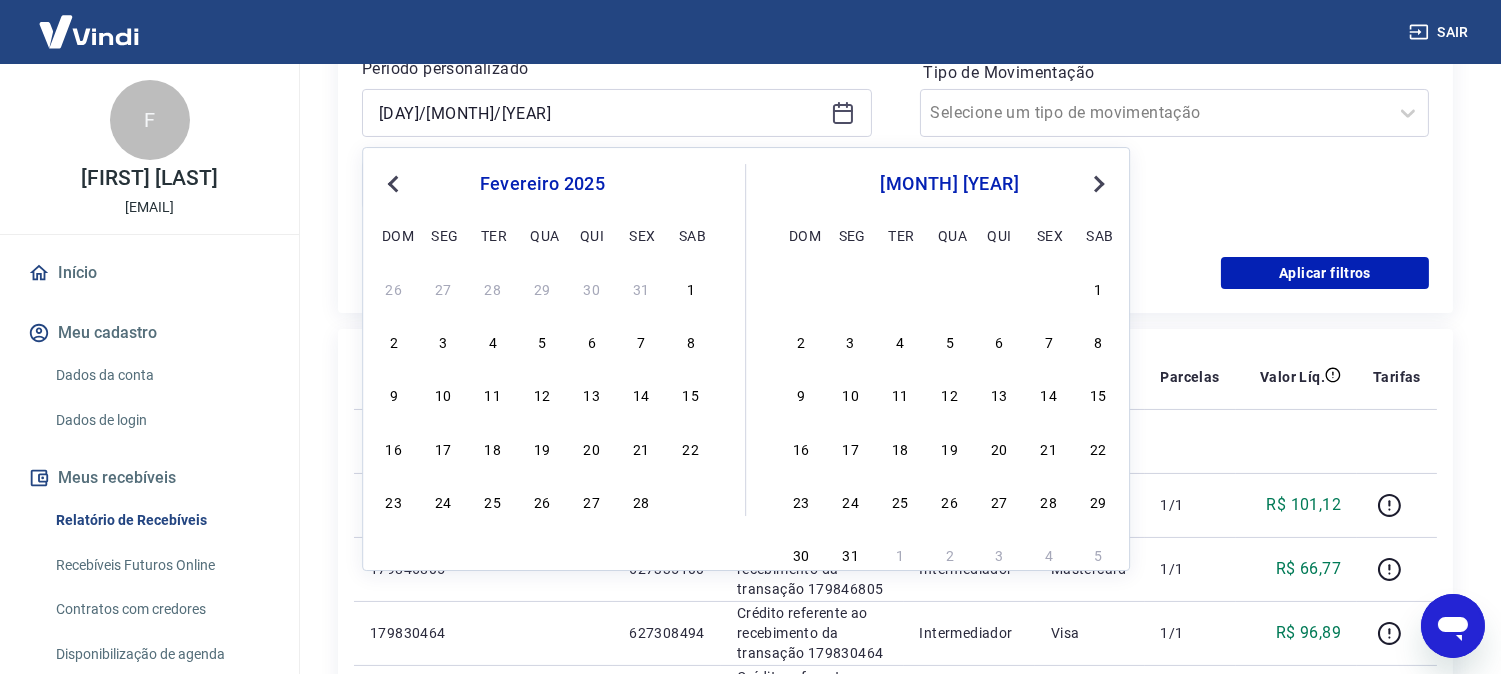 click on "Next Month" at bounding box center [1099, 184] 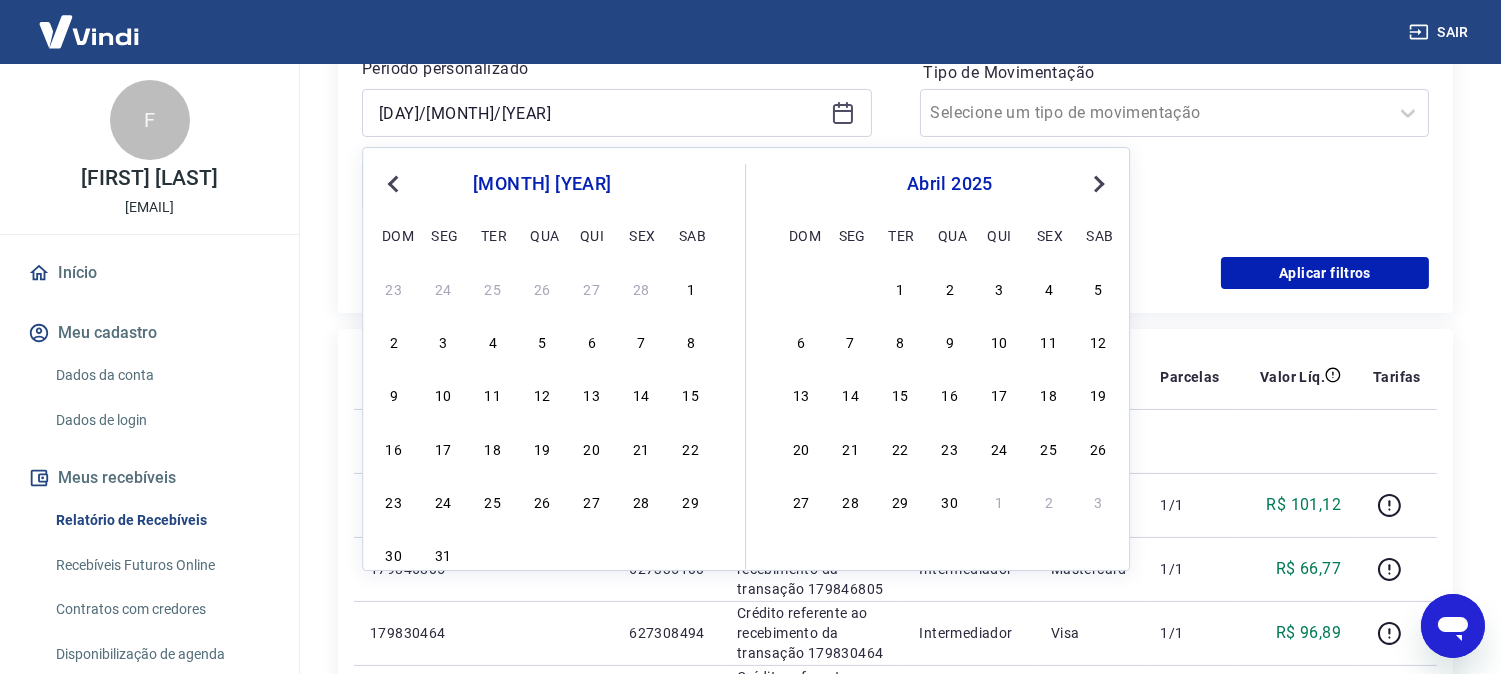 click on "Next Month" at bounding box center (1099, 184) 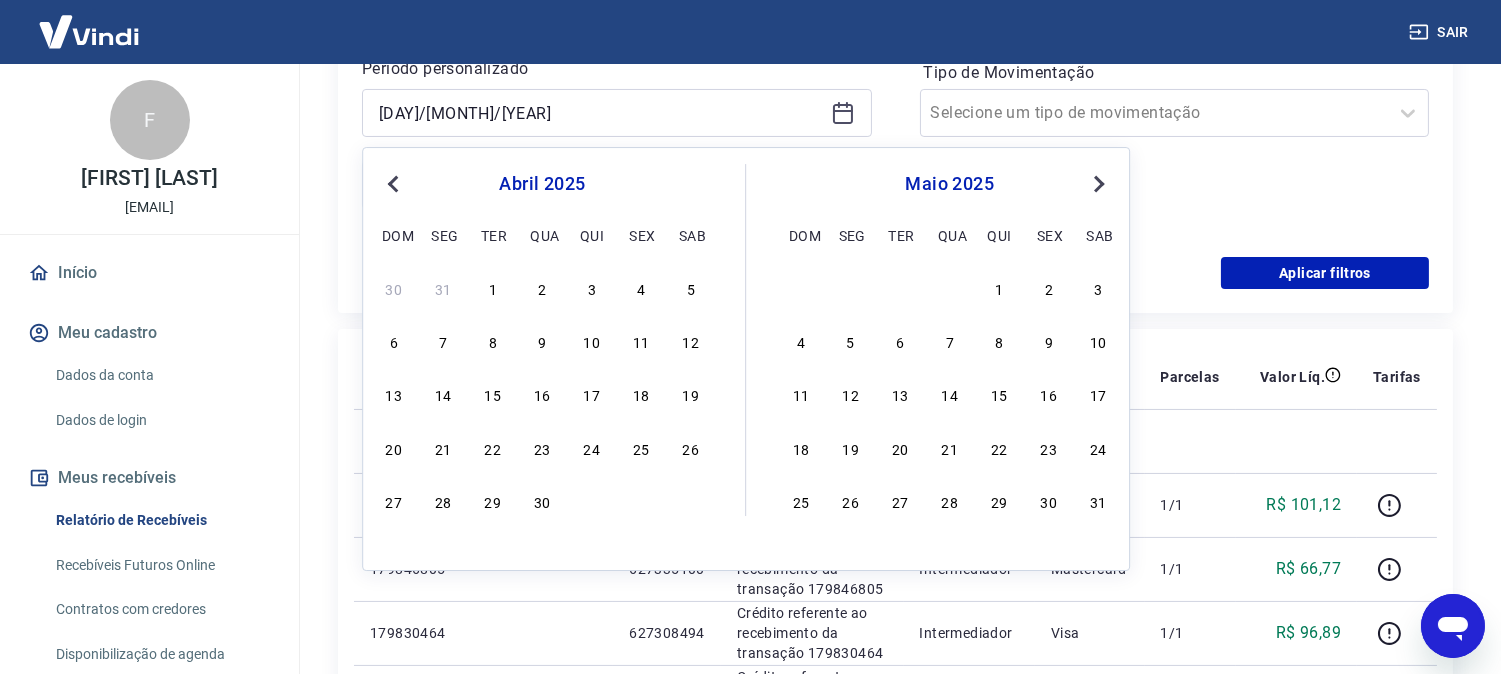 click on "Next Month" at bounding box center [1099, 184] 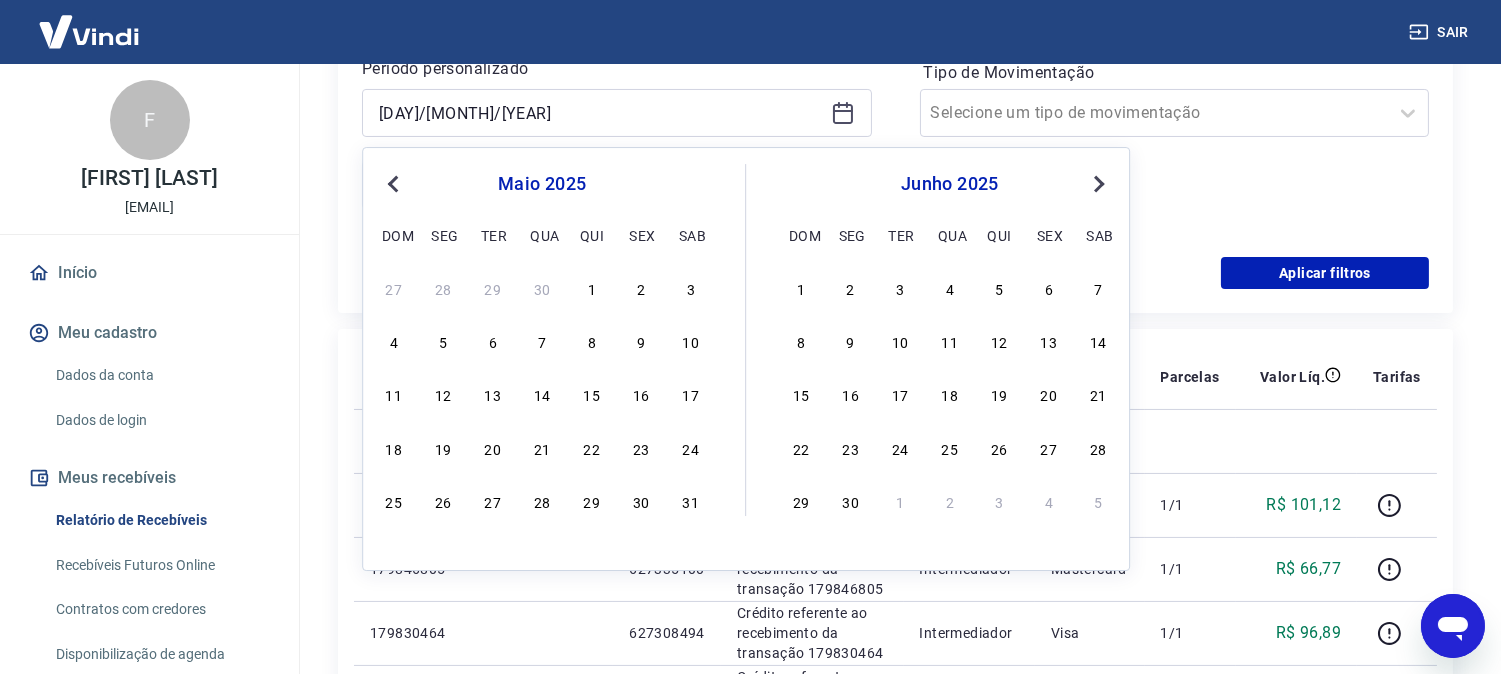 click on "Next Month" at bounding box center [1099, 184] 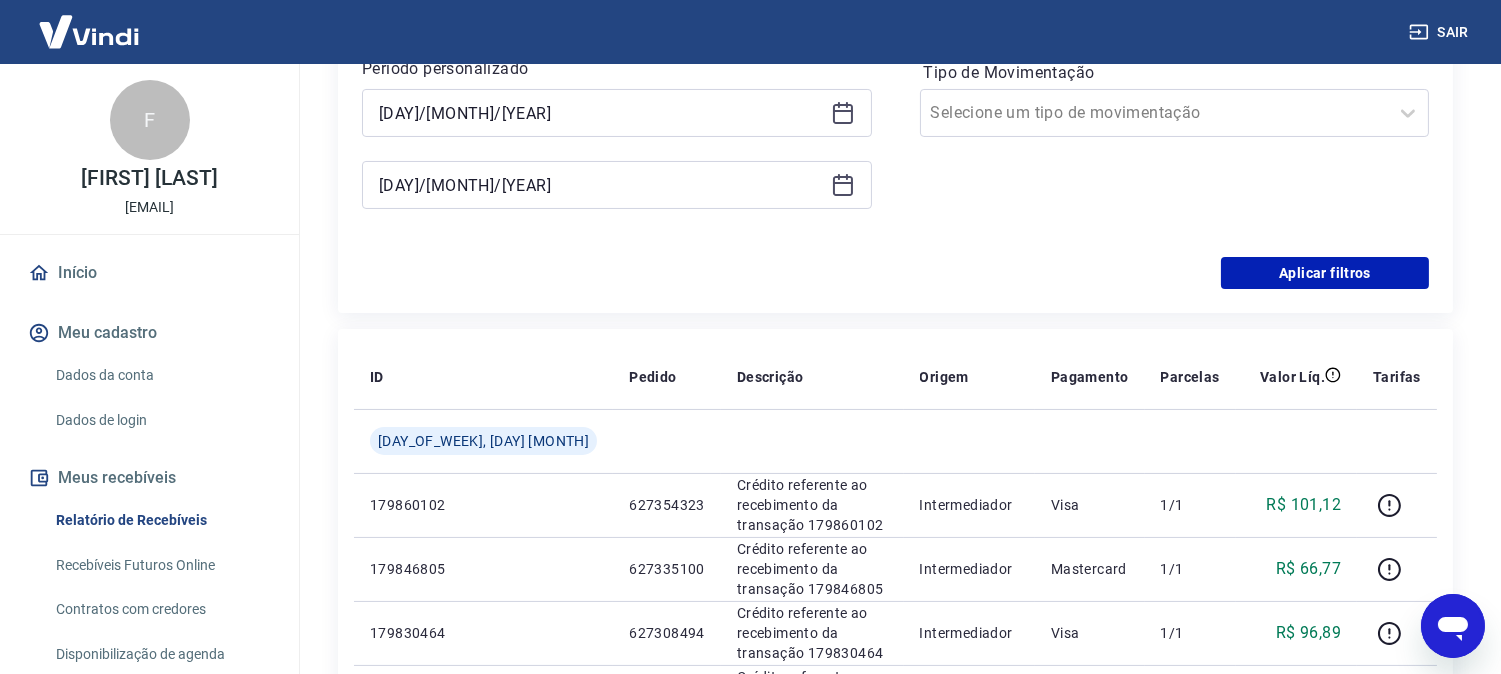 drag, startPoint x: 1384, startPoint y: 190, endPoint x: 1113, endPoint y: 18, distance: 320.97507 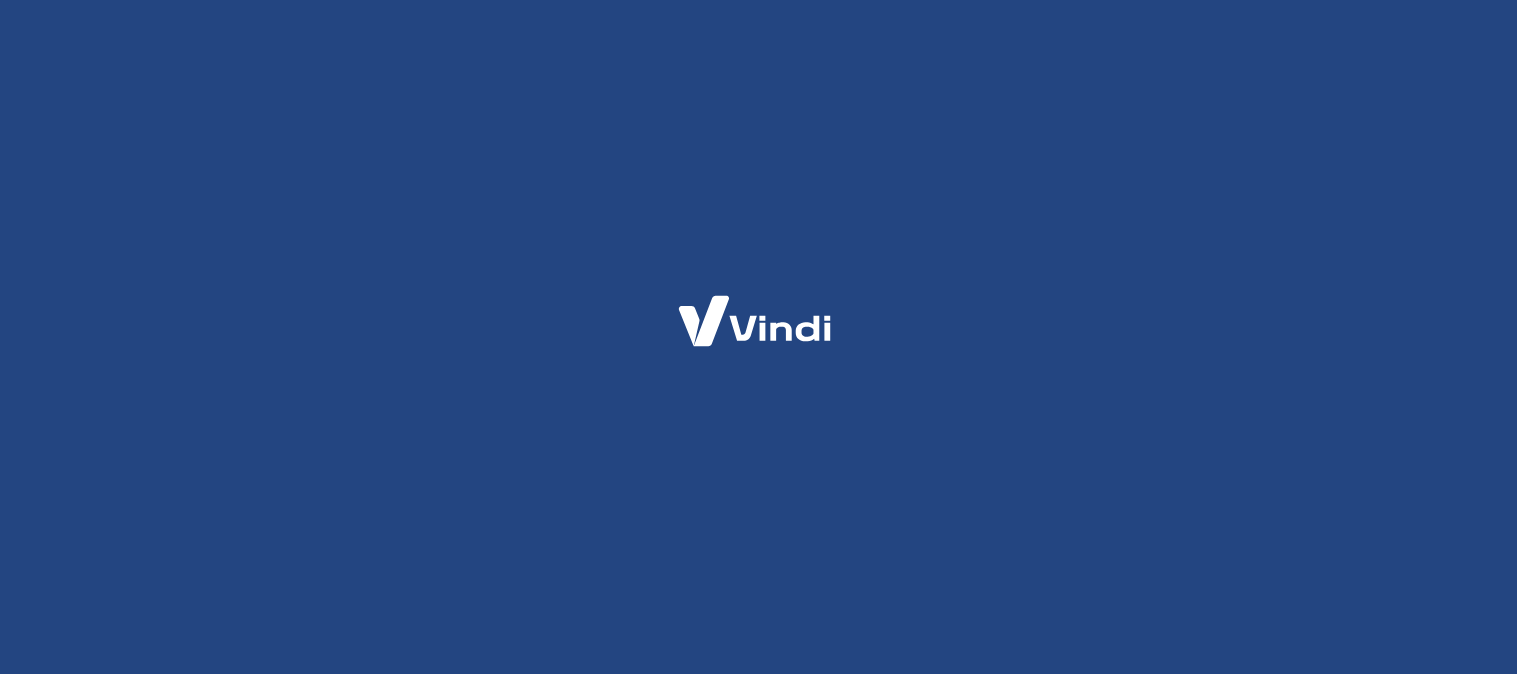 scroll, scrollTop: 0, scrollLeft: 0, axis: both 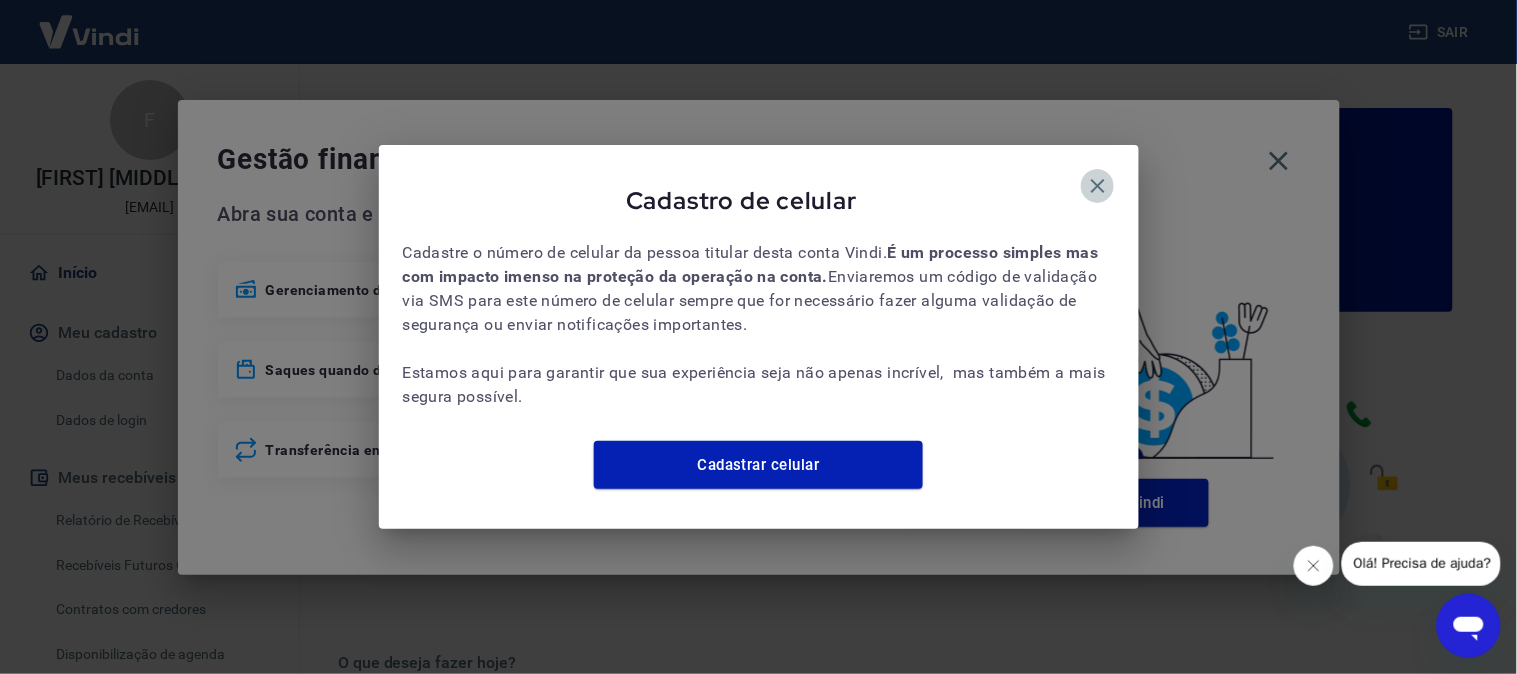drag, startPoint x: 1094, startPoint y: 175, endPoint x: 1263, endPoint y: 157, distance: 169.95587 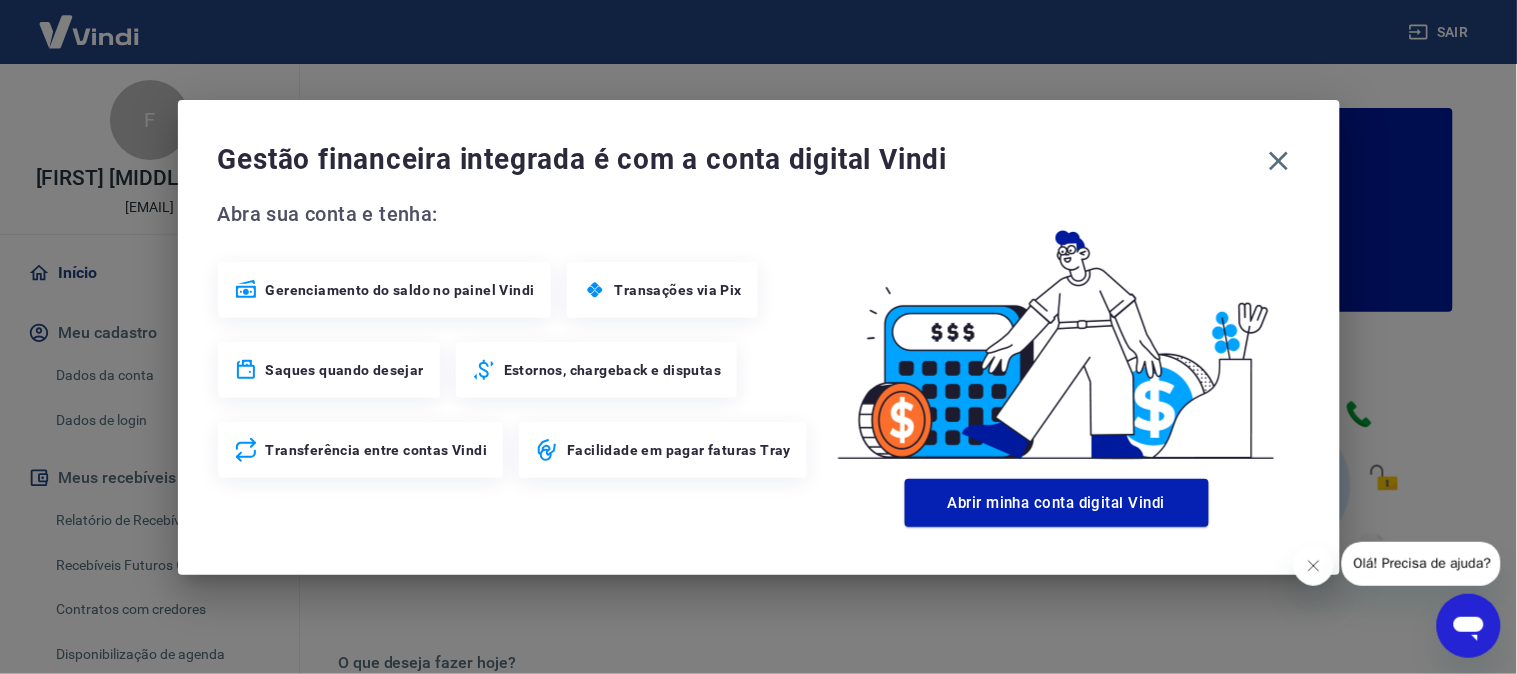 click on "Gestão financeira integrada é com a conta digital Vindi Abra sua conta e tenha: Gerenciamento do saldo no painel Vindi Transações via Pix Saques quando desejar Estornos, chargeback e disputas Transferência entre contas Vindi Facilidade em pagar faturas Tray Abrir minha conta digital Vindi" at bounding box center (759, 337) 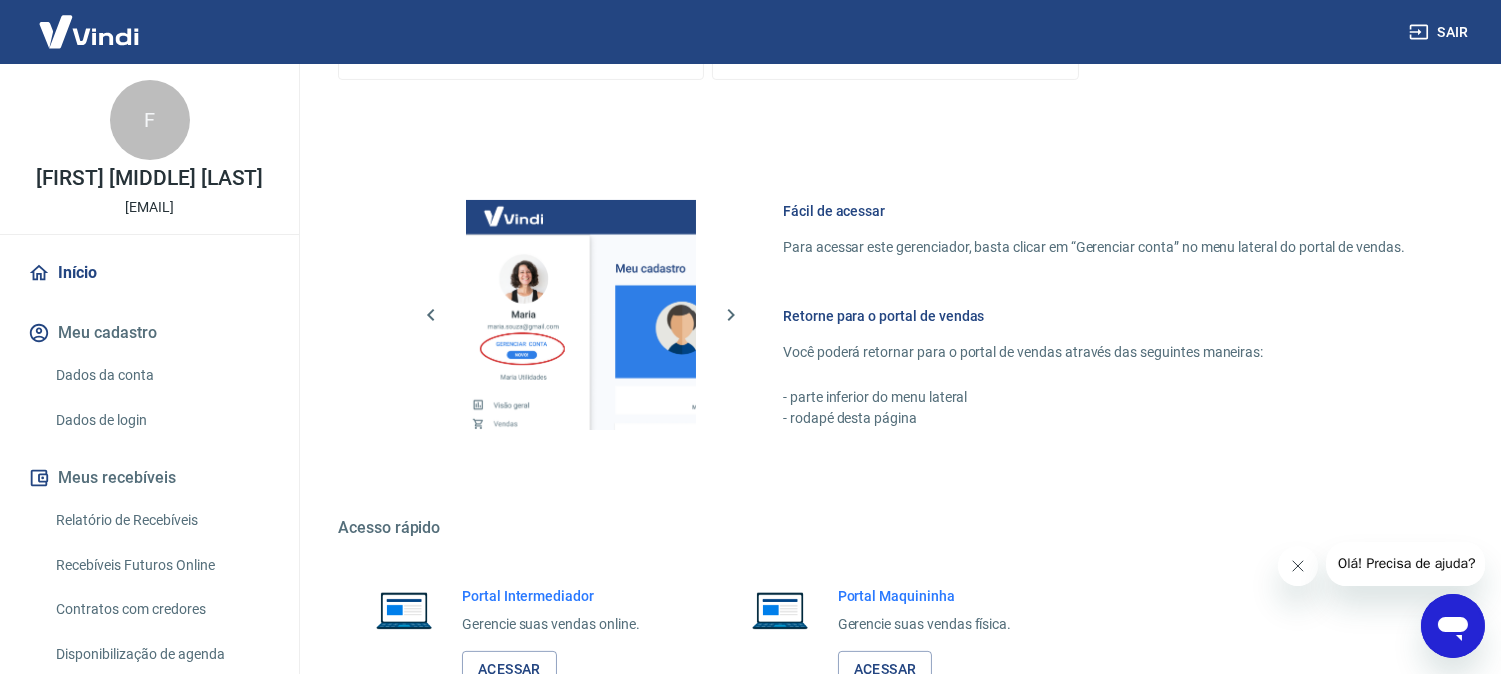 scroll, scrollTop: 1113, scrollLeft: 0, axis: vertical 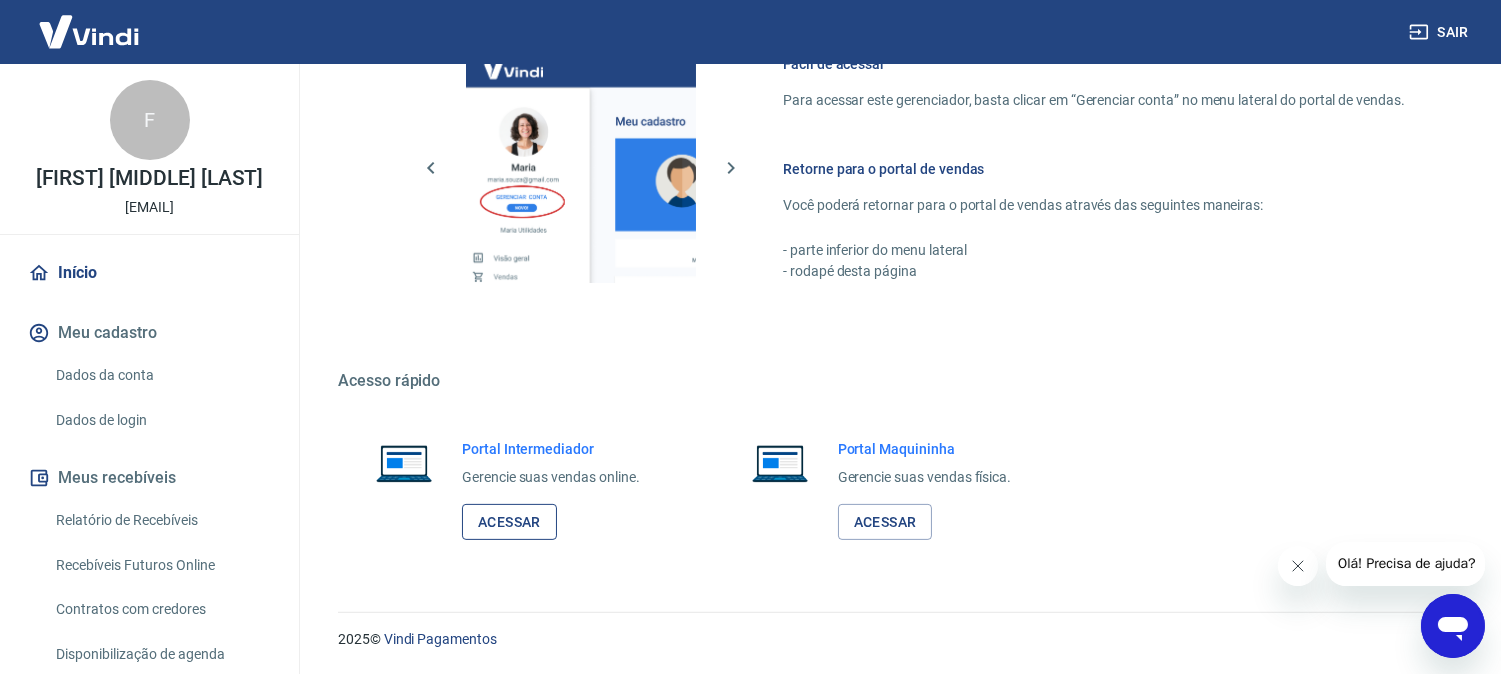 click on "Acessar" at bounding box center (509, 522) 